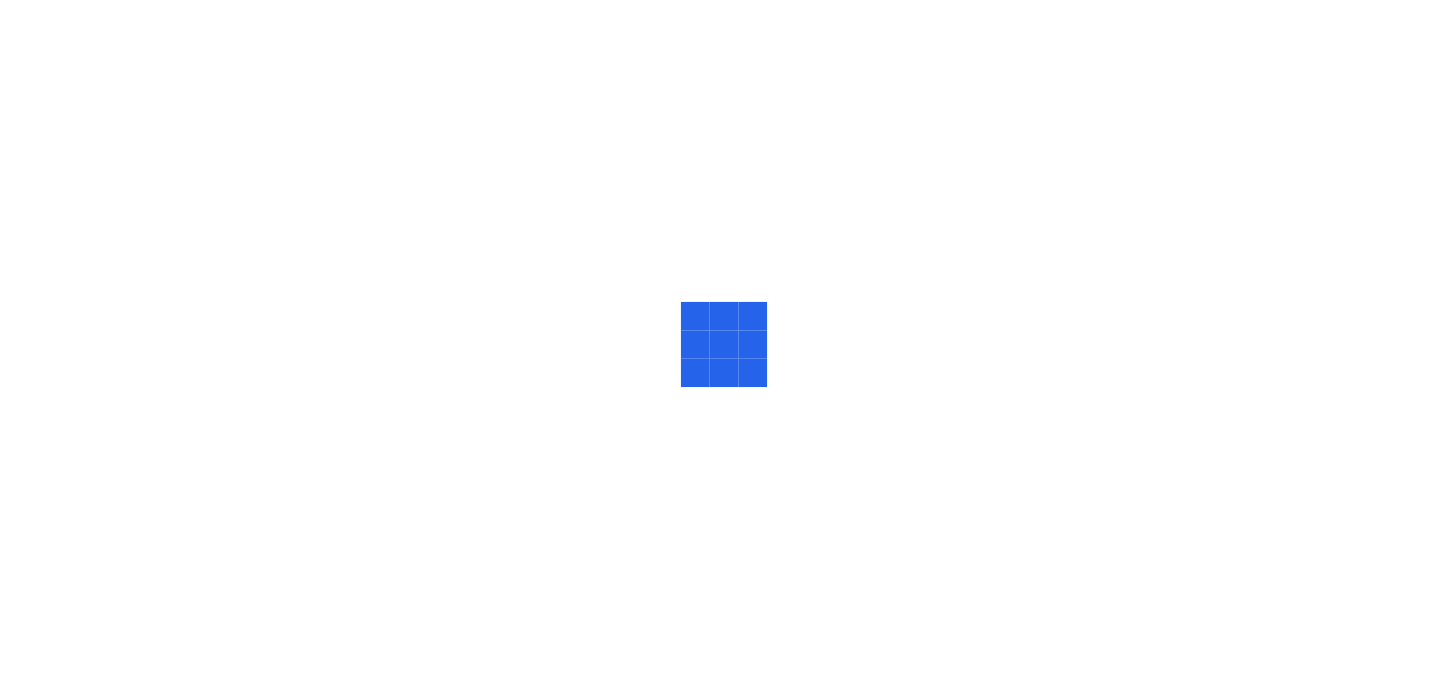 scroll, scrollTop: 0, scrollLeft: 0, axis: both 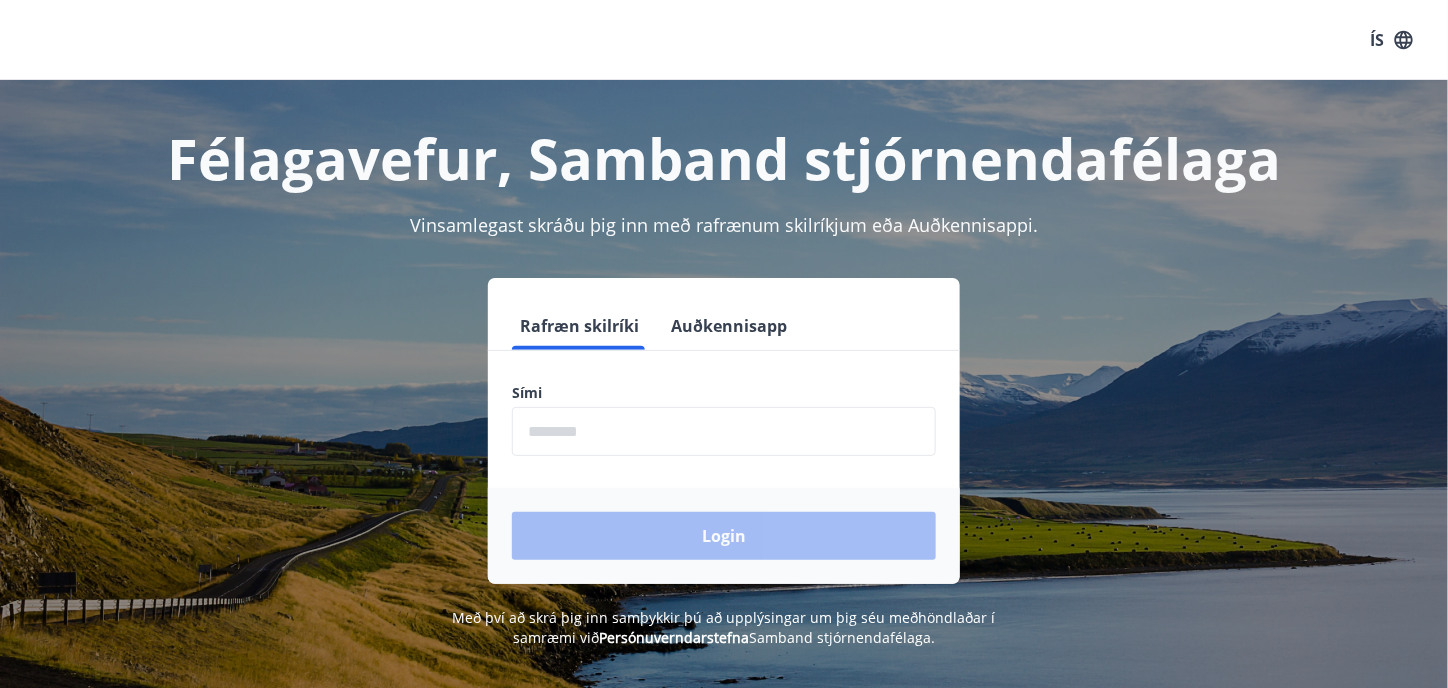 click at bounding box center [724, 431] 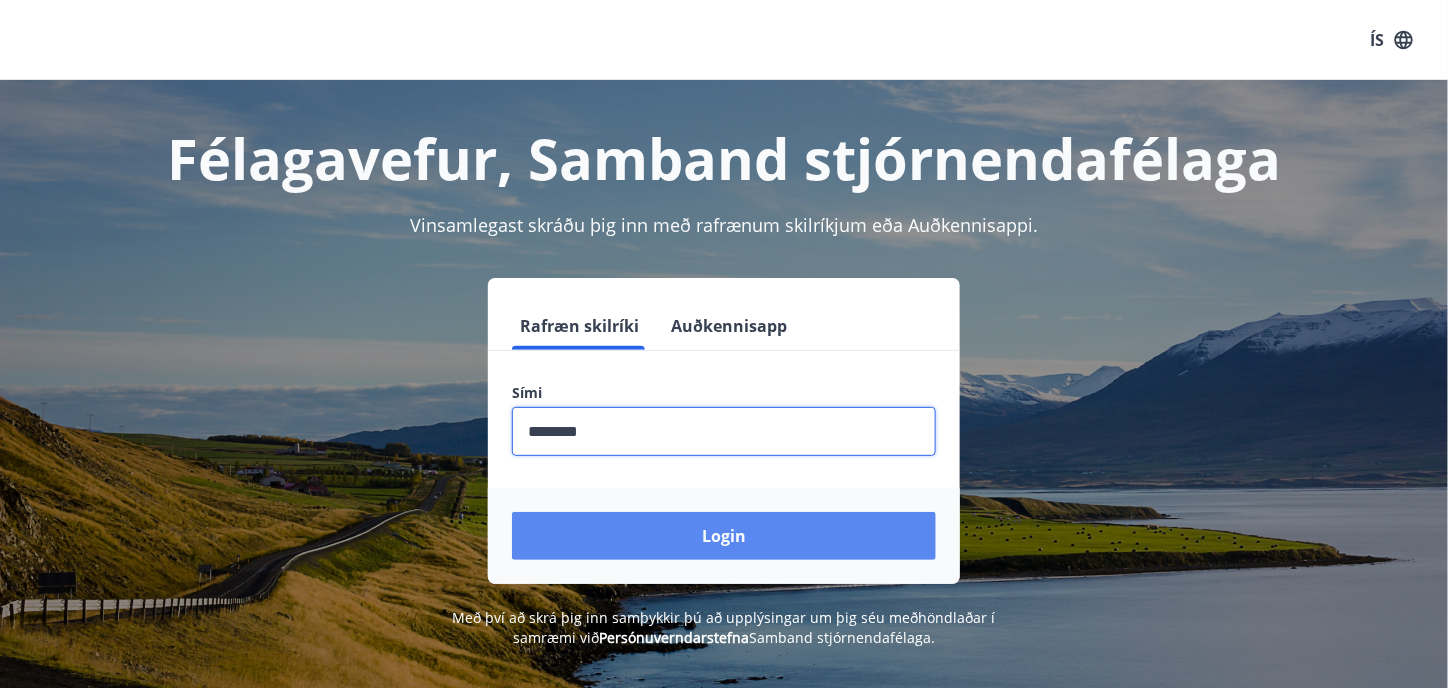 type on "********" 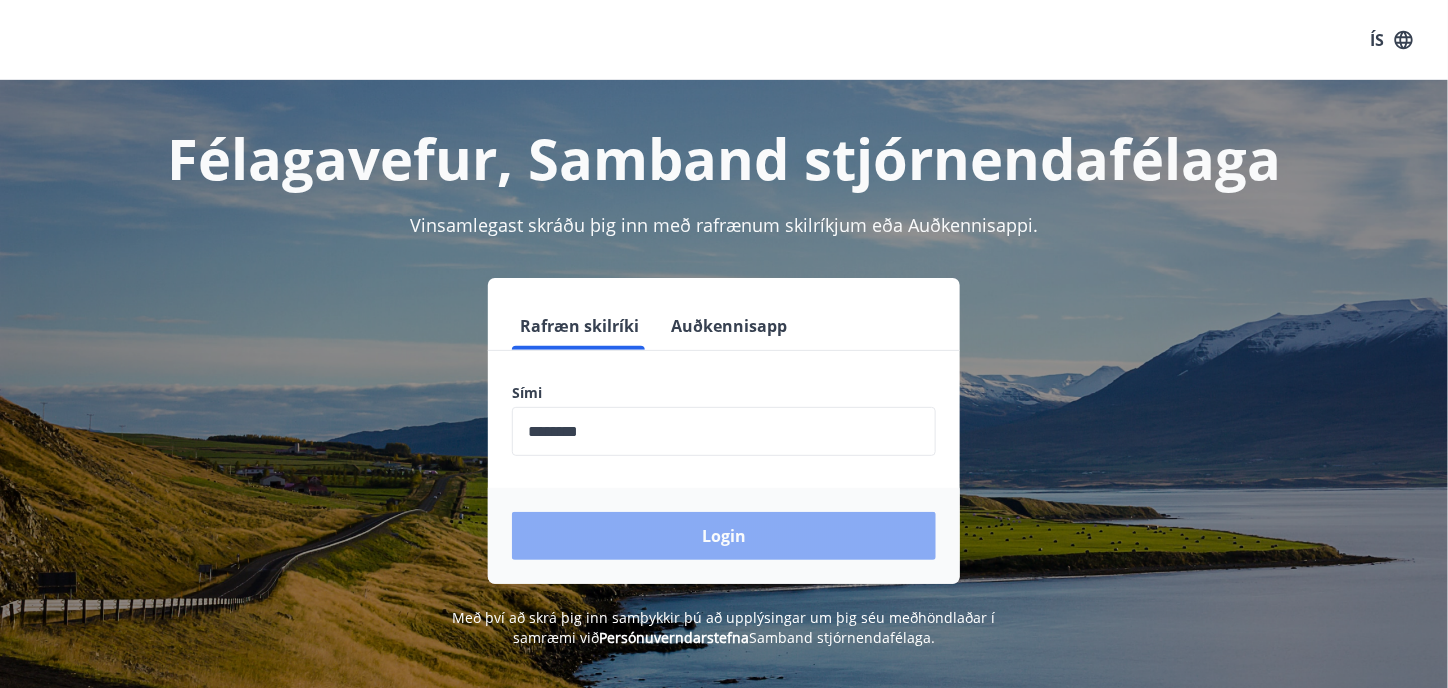 click on "Login" at bounding box center (724, 536) 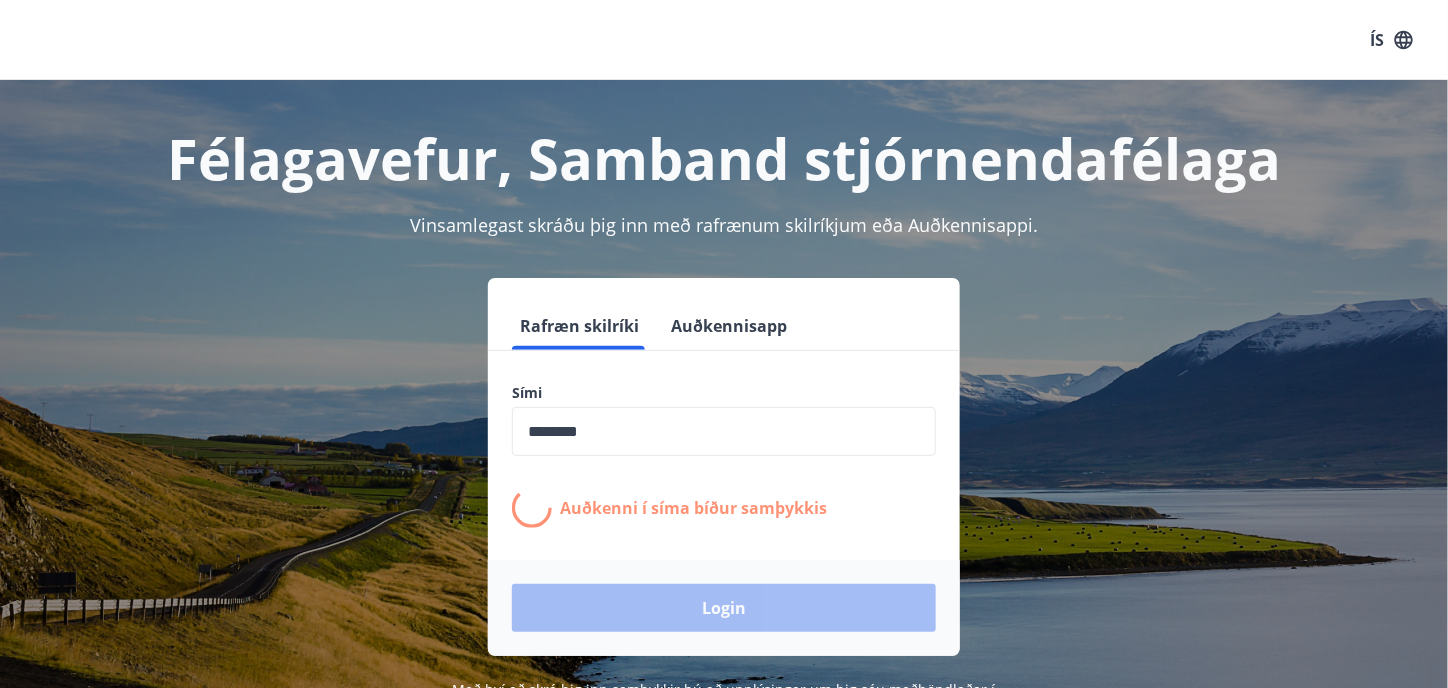 click at bounding box center (724, 431) 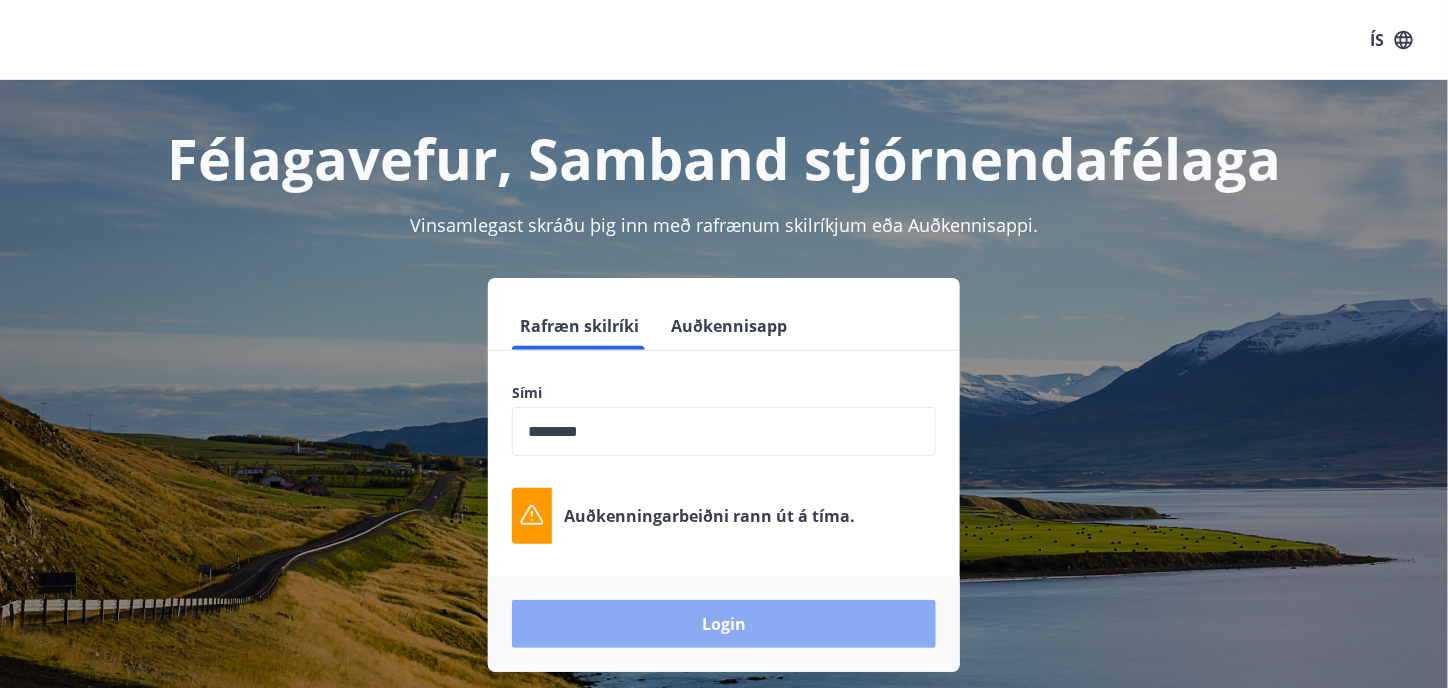 click on "Login" at bounding box center [724, 624] 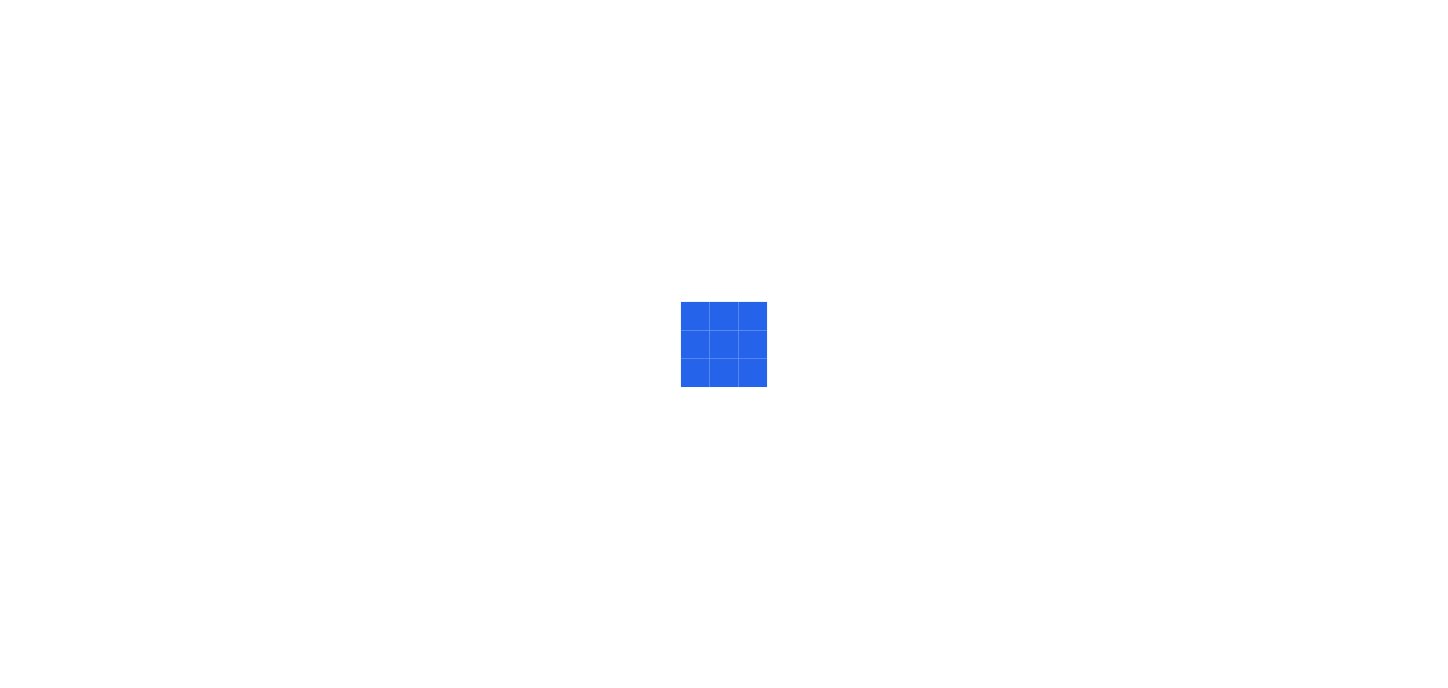 scroll, scrollTop: 0, scrollLeft: 0, axis: both 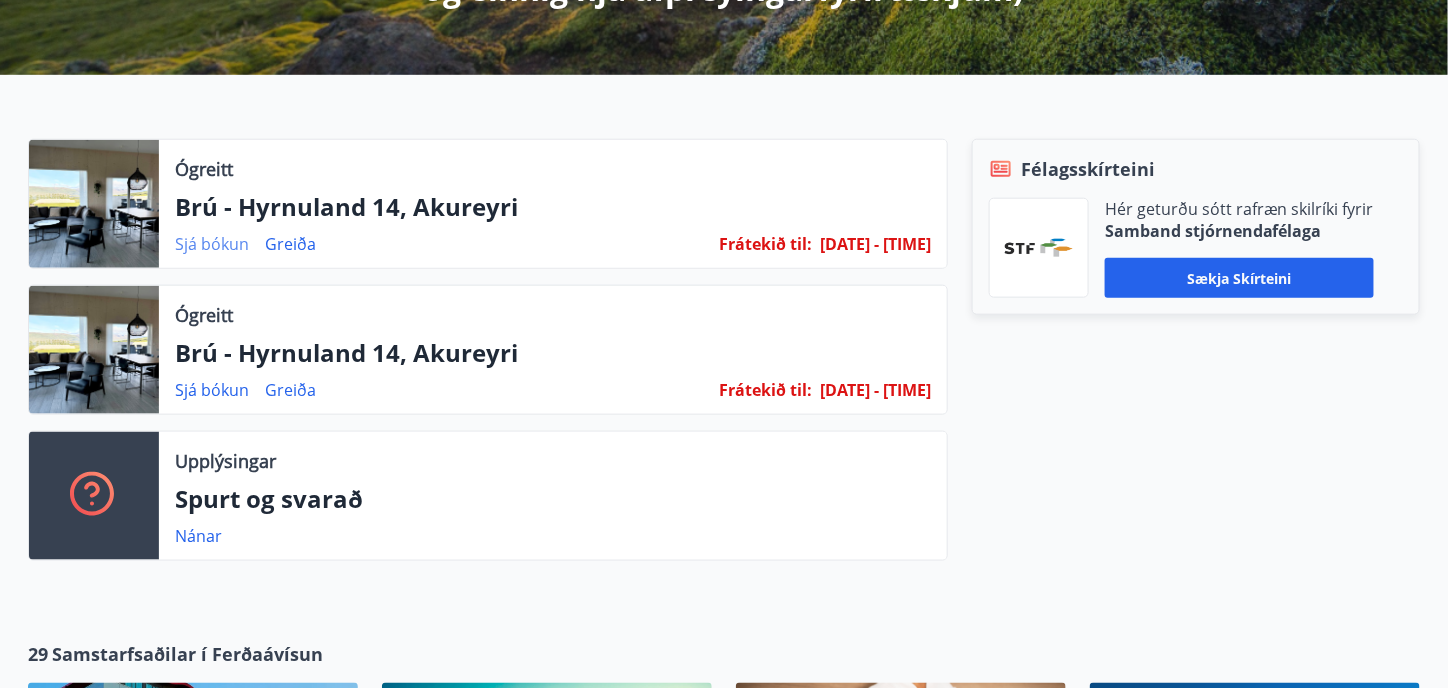 click on "Sjá bókun" at bounding box center [212, 244] 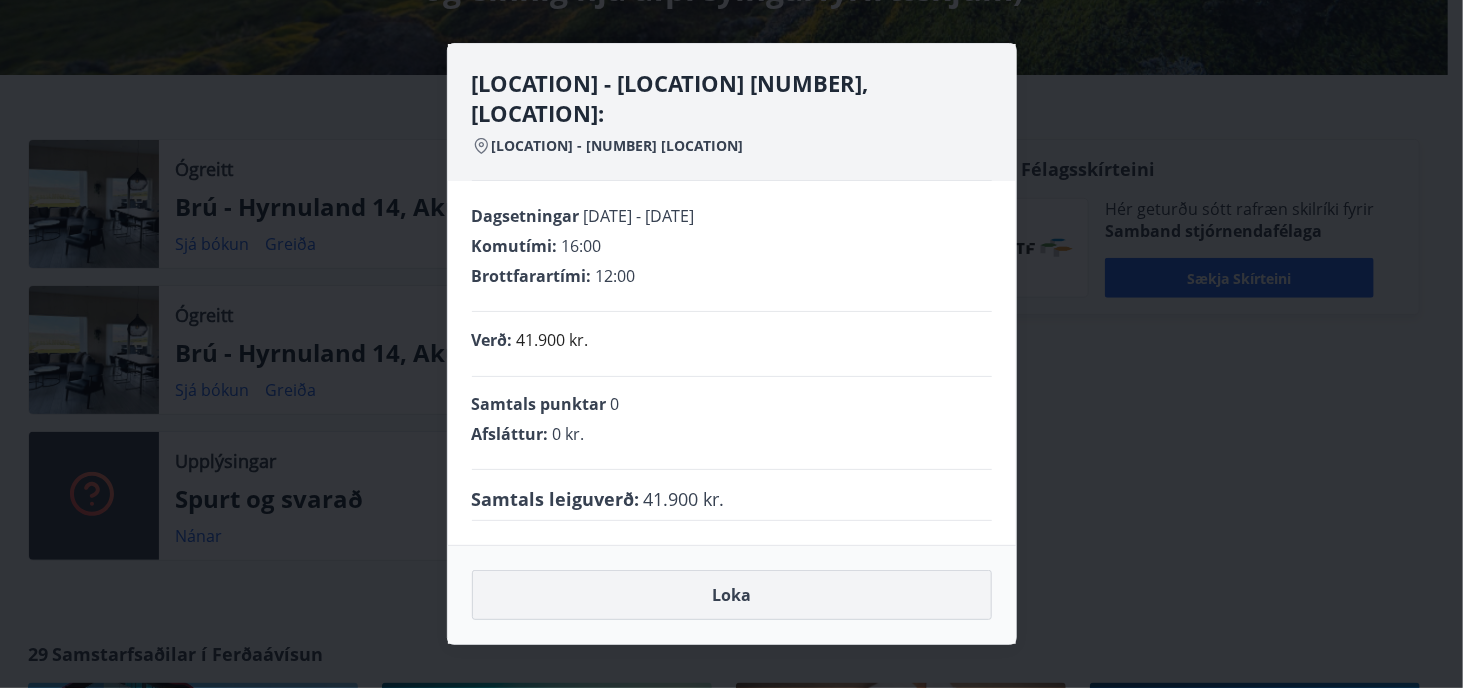 click on "Loka" at bounding box center (732, 595) 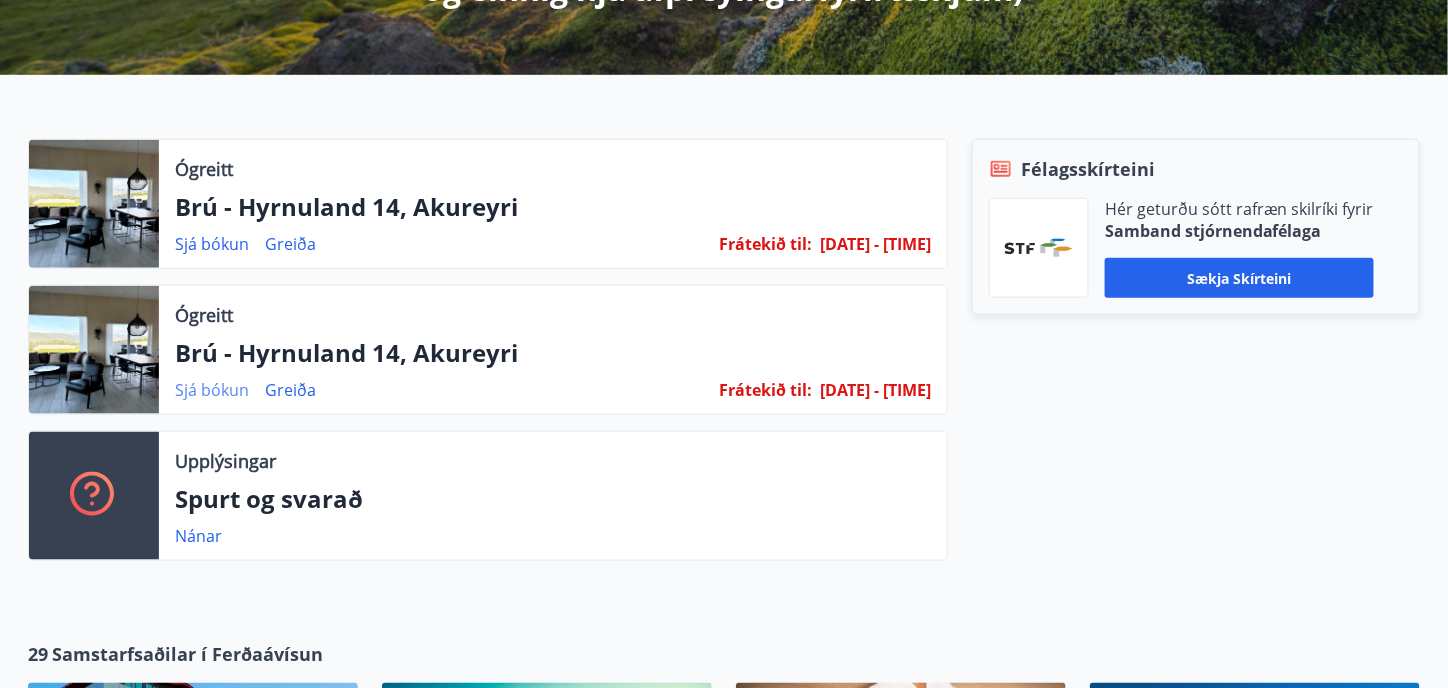 click on "Sjá bókun" at bounding box center [212, 390] 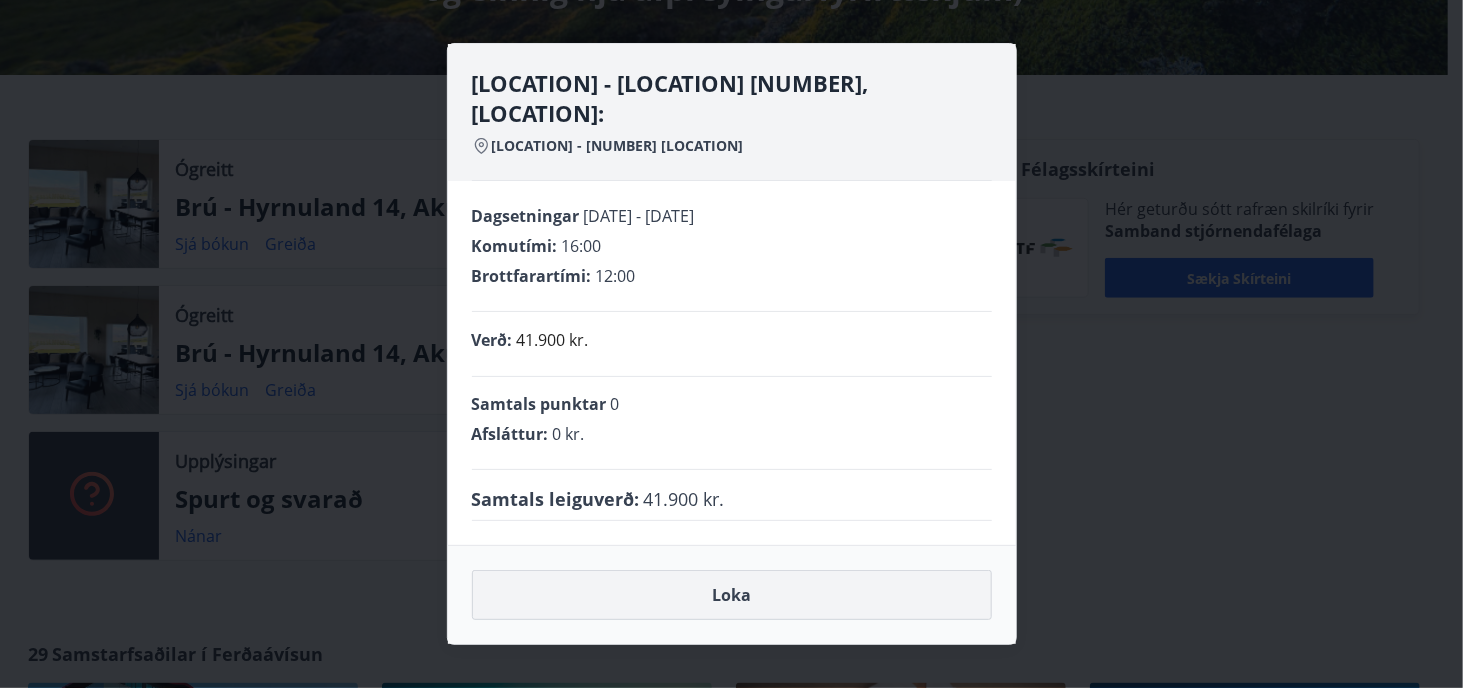 click on "Loka" at bounding box center [732, 595] 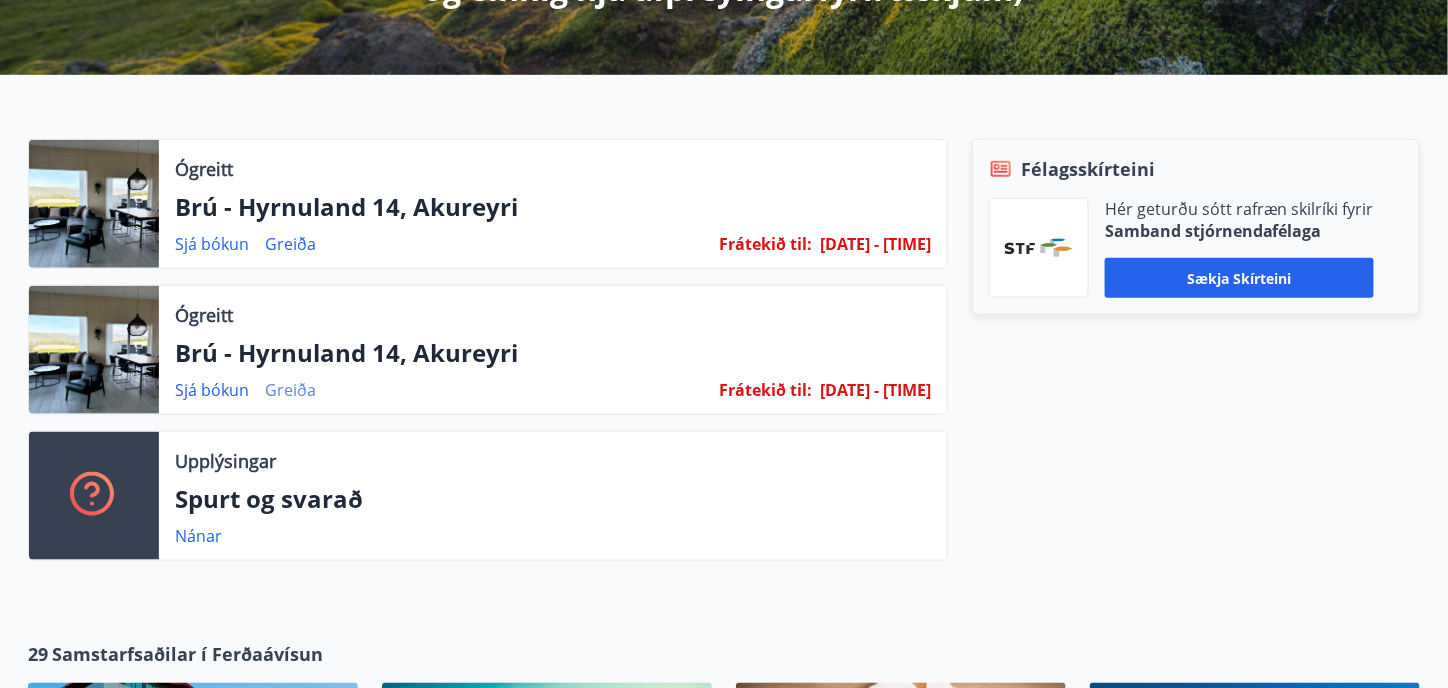 click on "Greiða" at bounding box center [290, 390] 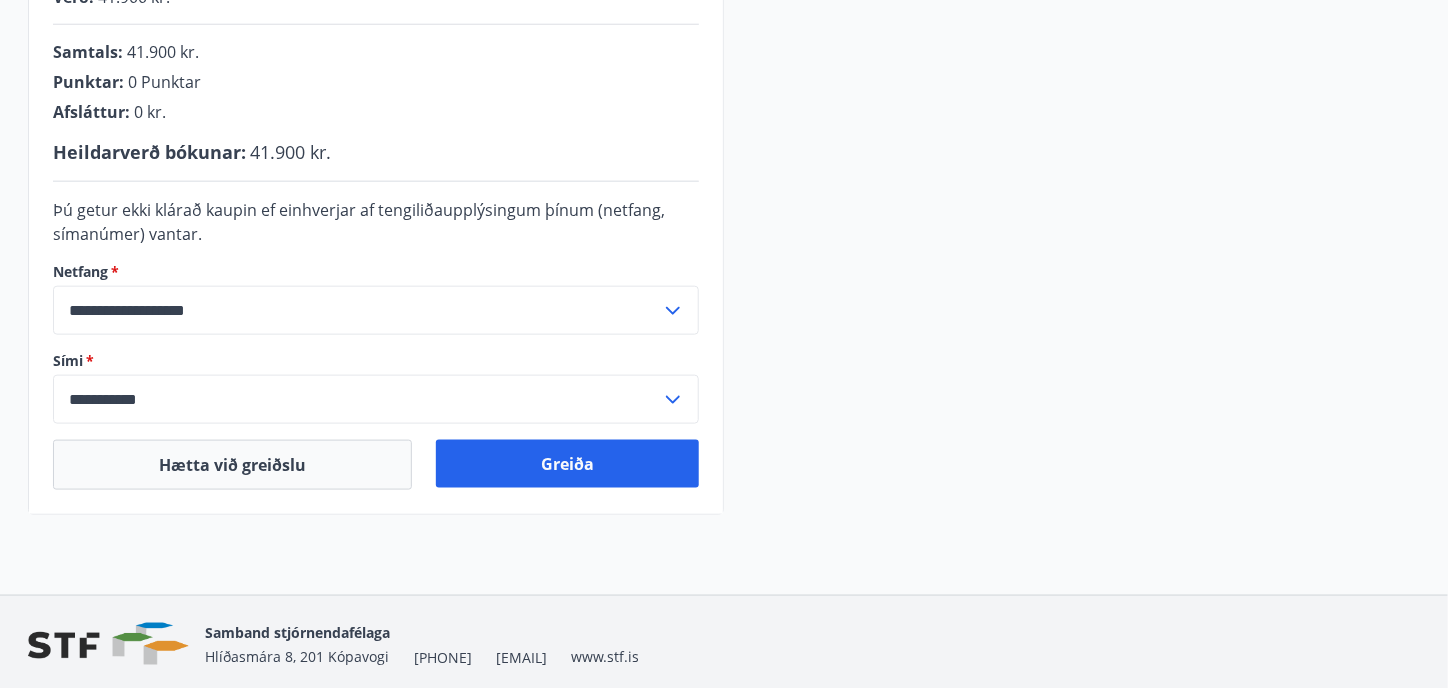 scroll, scrollTop: 600, scrollLeft: 0, axis: vertical 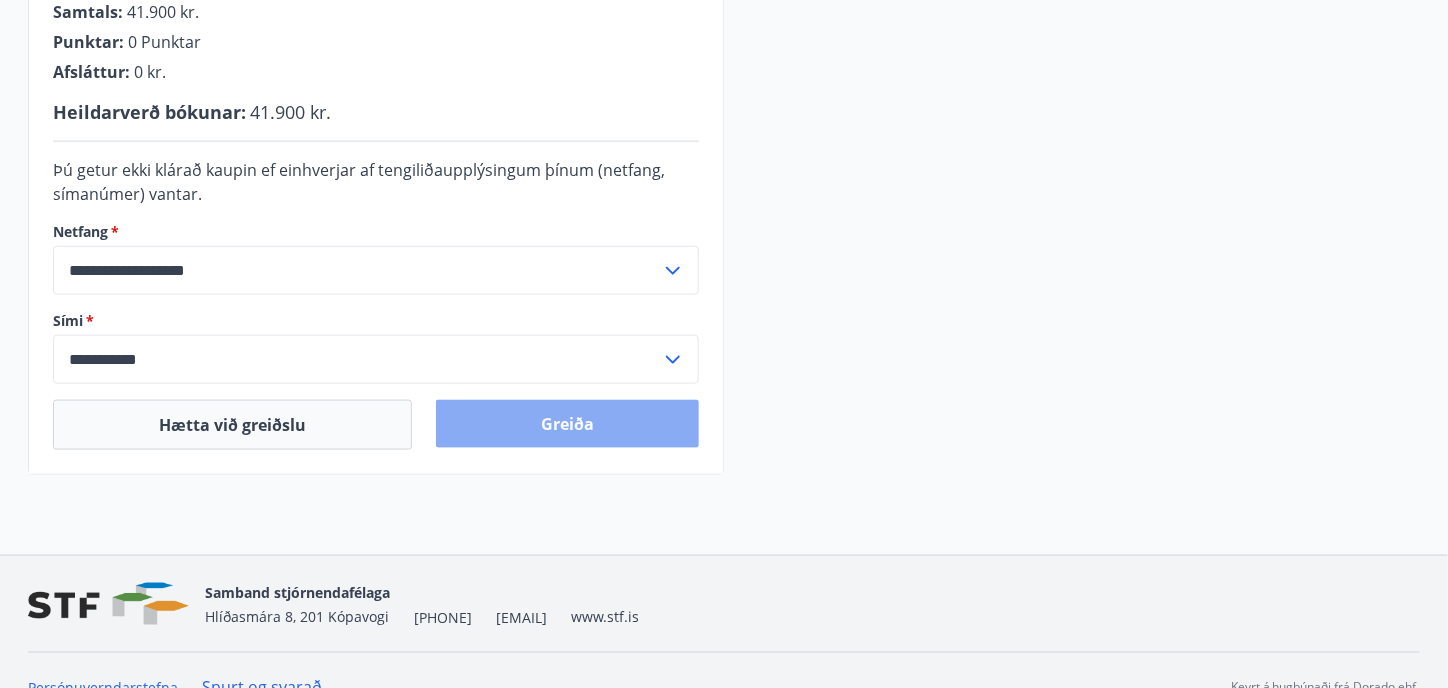 click on "Greiða" at bounding box center (567, 424) 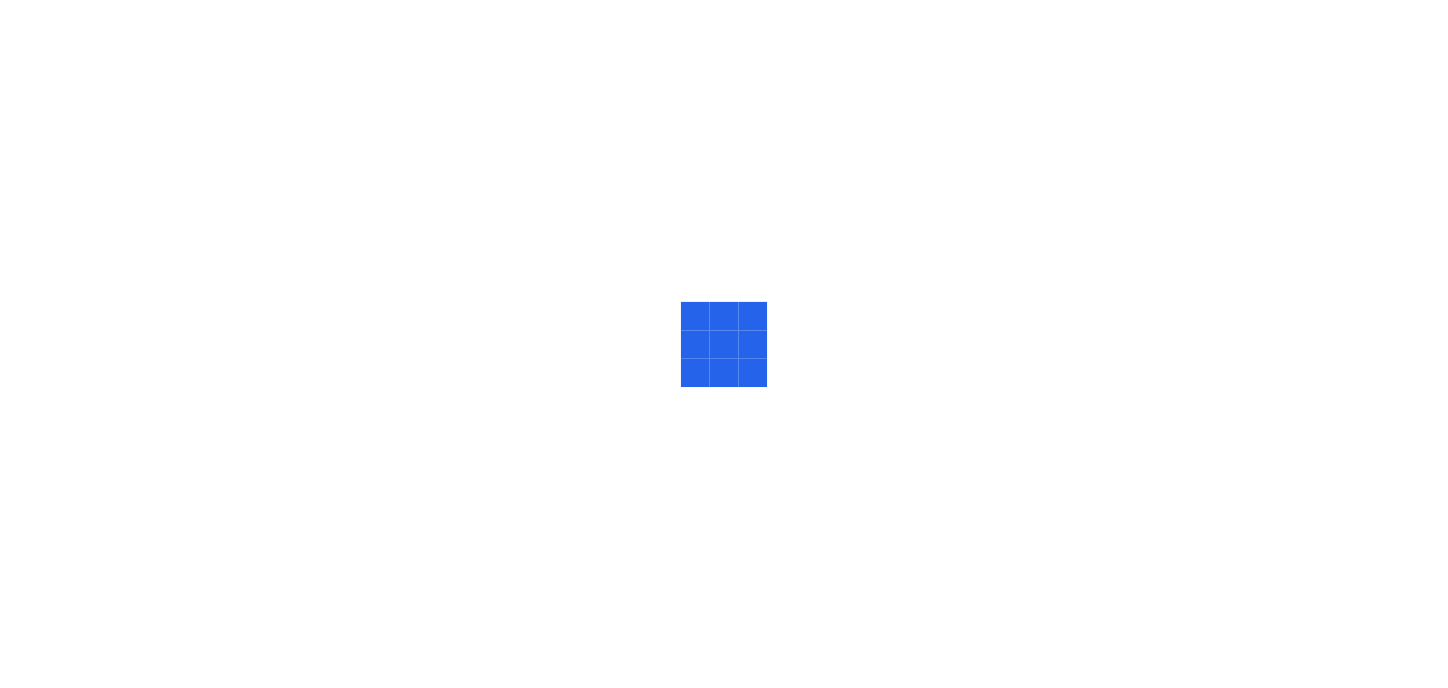 scroll, scrollTop: 0, scrollLeft: 0, axis: both 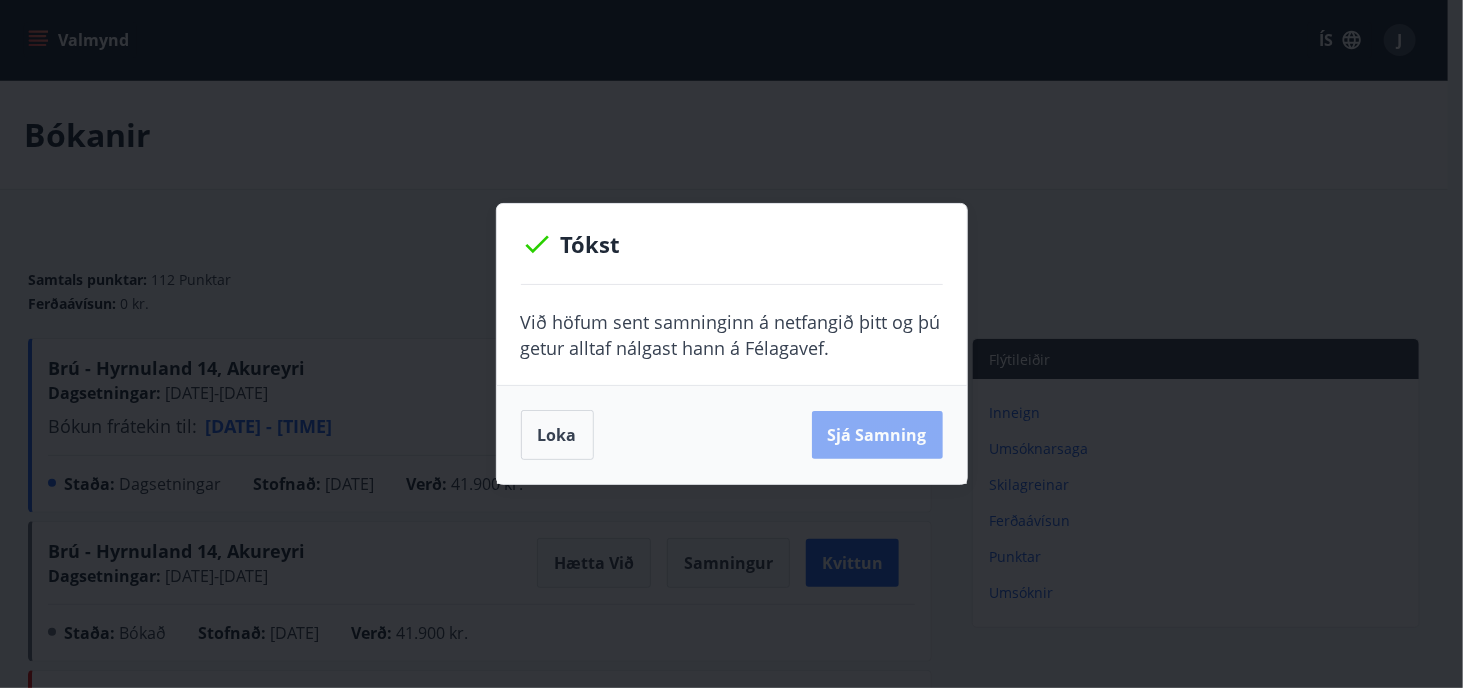 click on "Sjá samning" at bounding box center [877, 435] 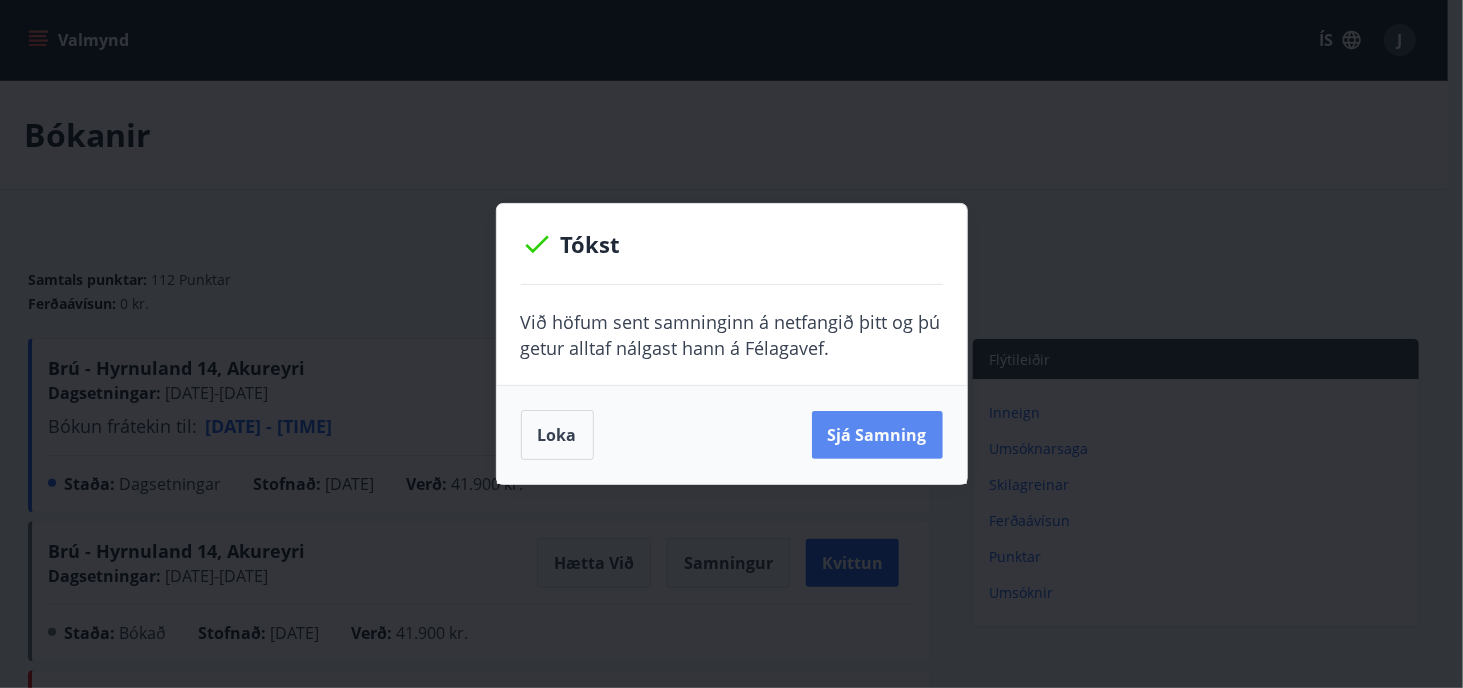 click on "Sjá samning" at bounding box center [877, 435] 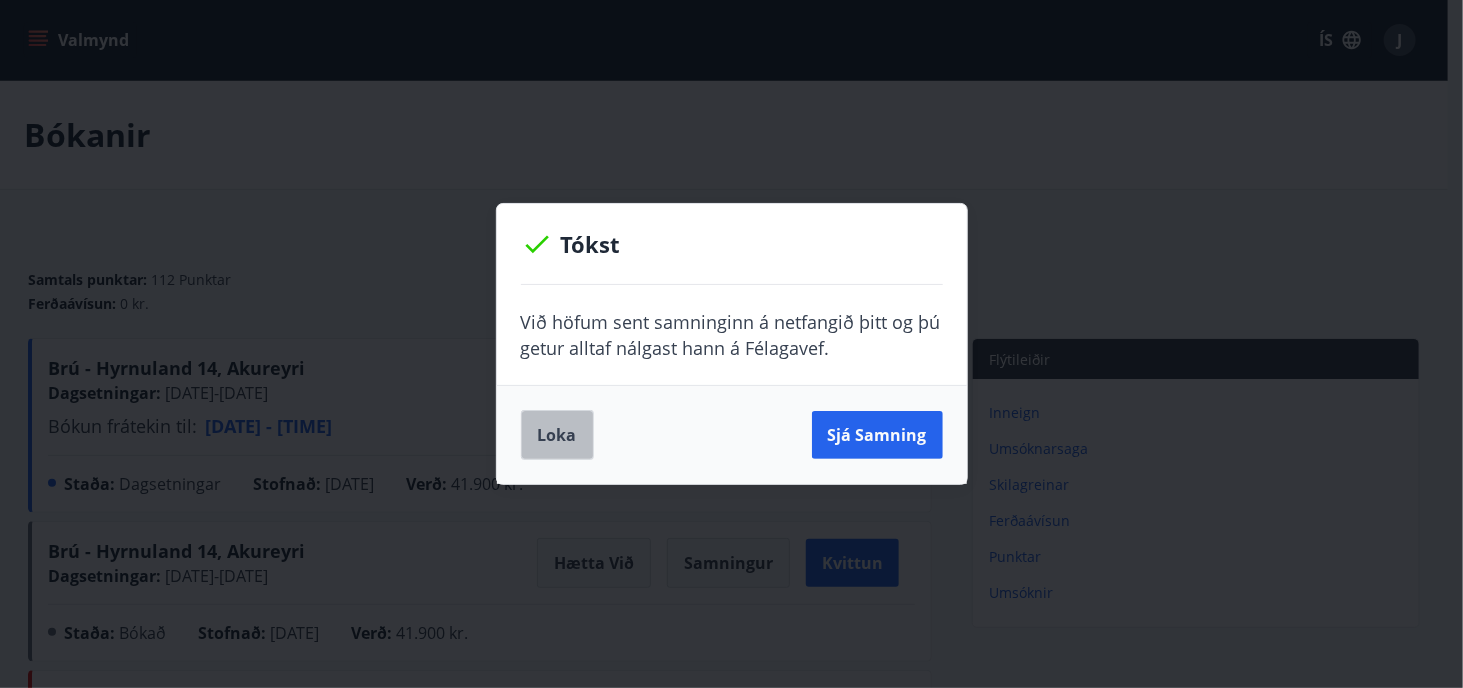 click on "Loka" at bounding box center (557, 435) 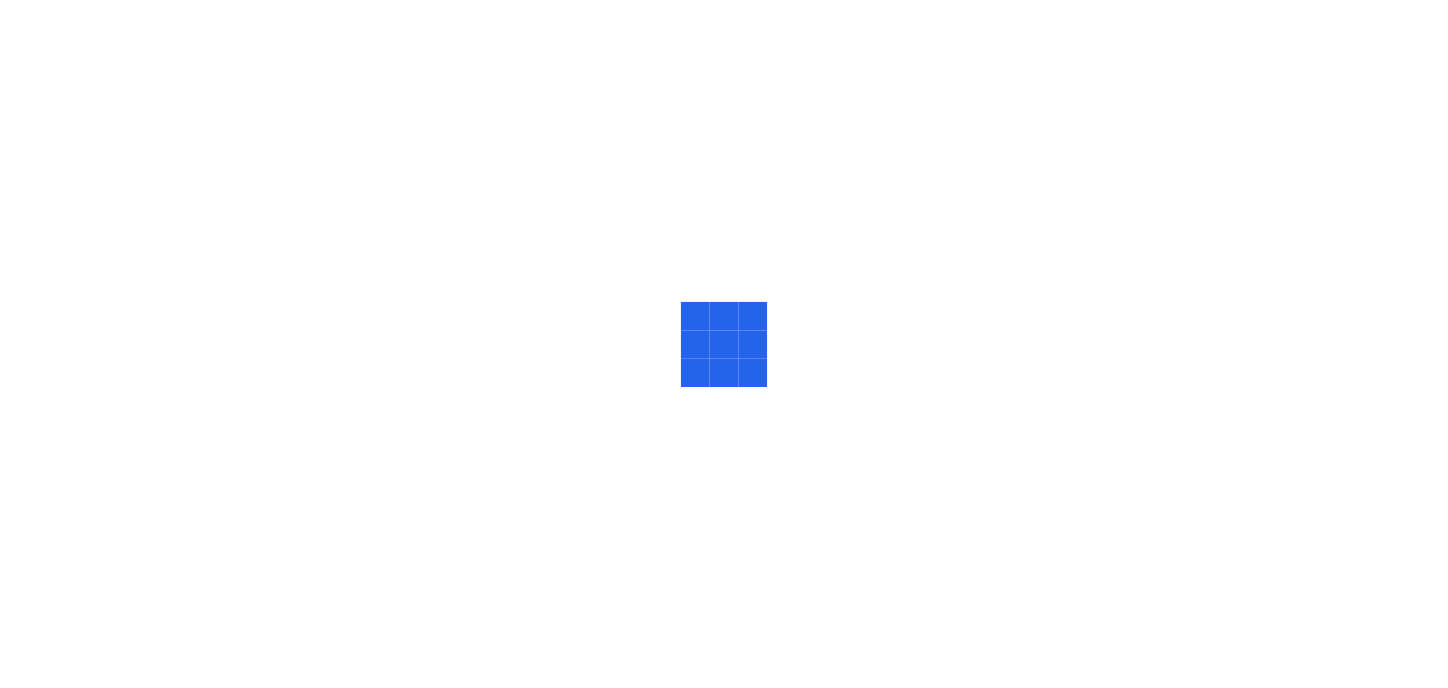 scroll, scrollTop: 0, scrollLeft: 0, axis: both 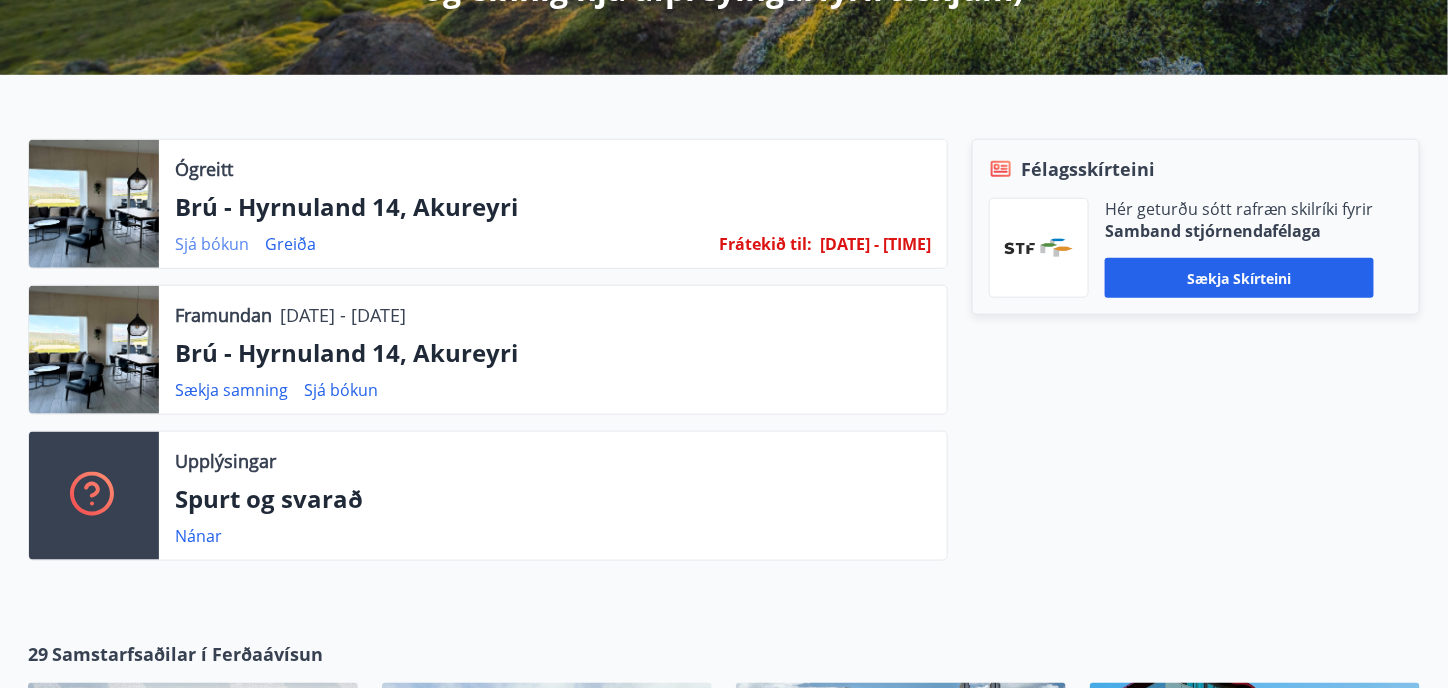 click on "Sjá bókun" at bounding box center [212, 244] 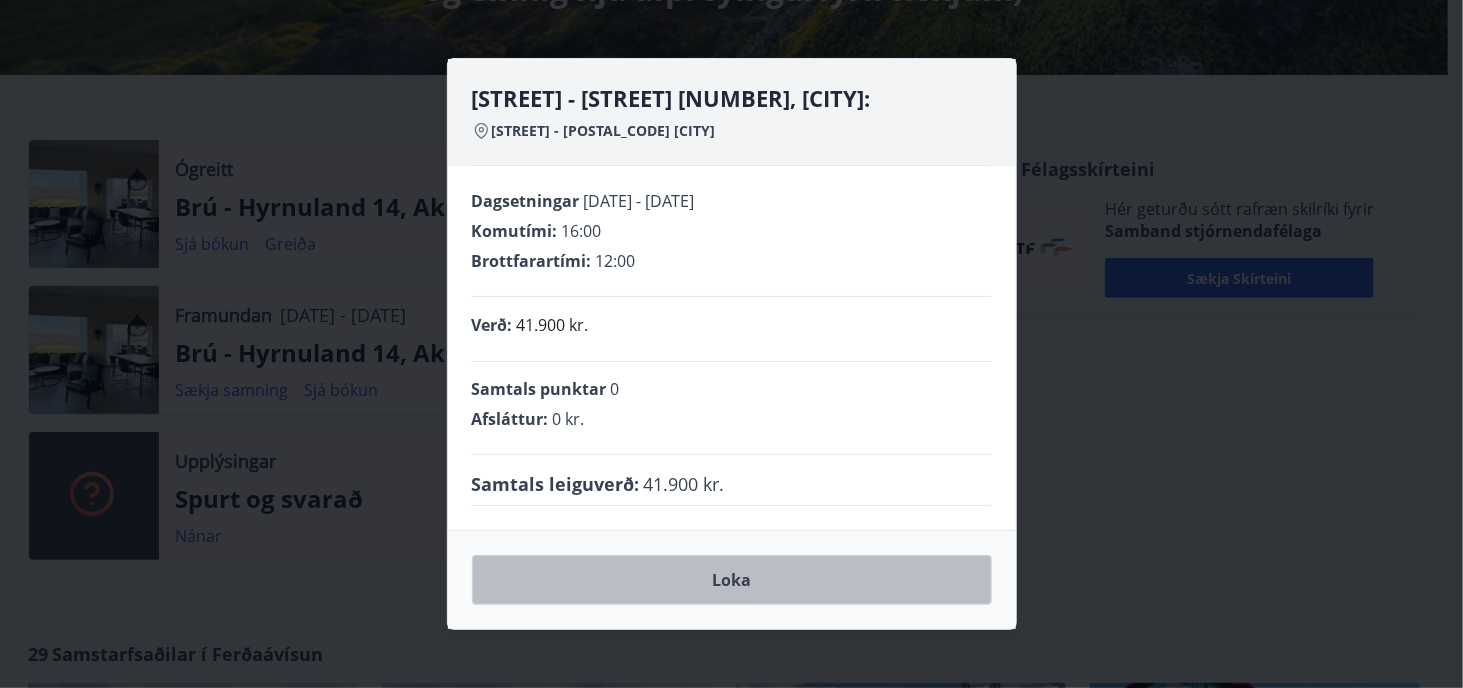 click on "Loka" at bounding box center [732, 580] 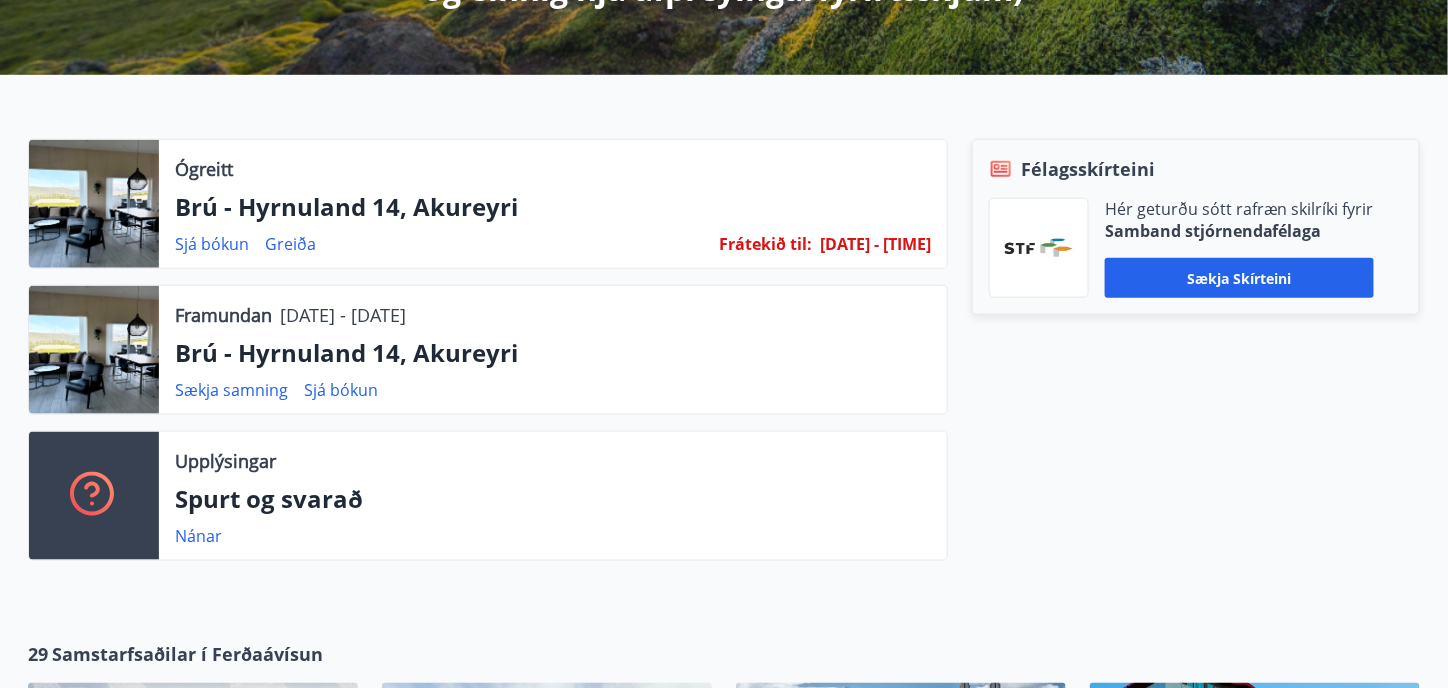 click on "[RESERVED_UNTIL]  :" at bounding box center [765, 244] 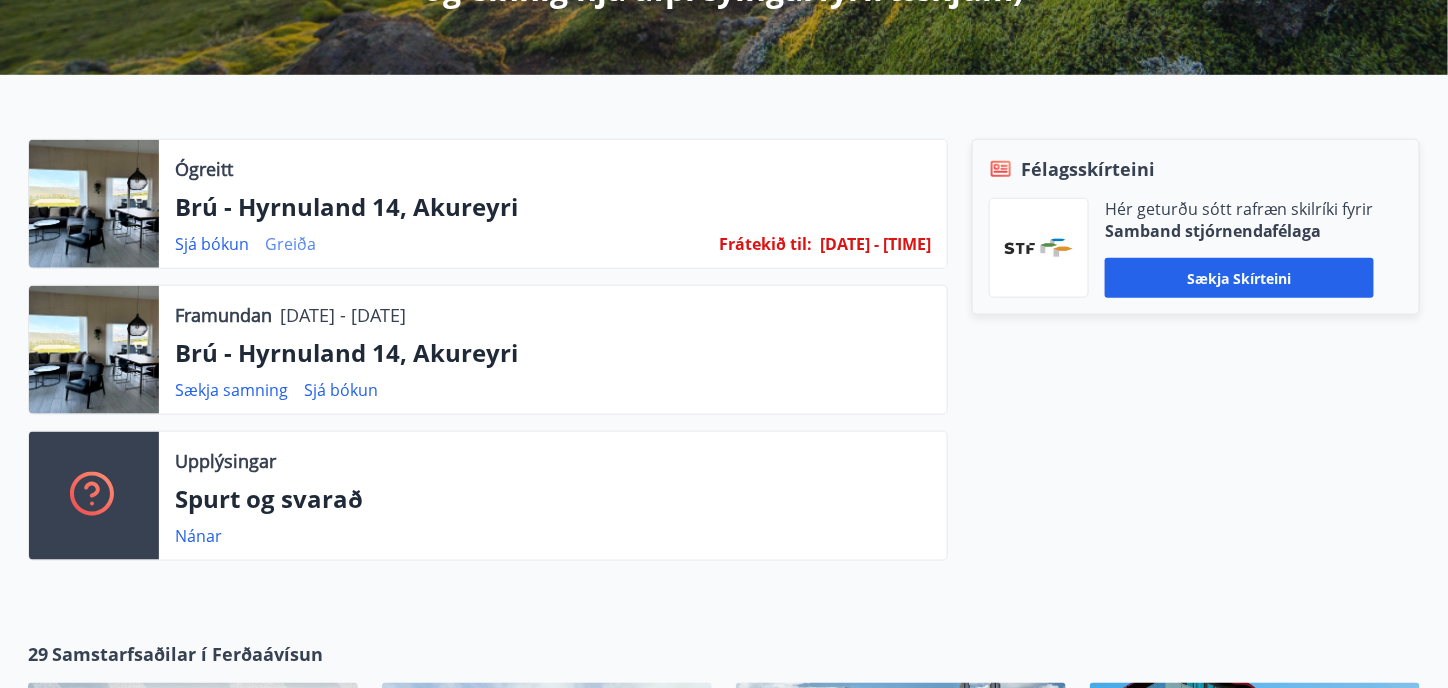click on "Greiða" at bounding box center [290, 244] 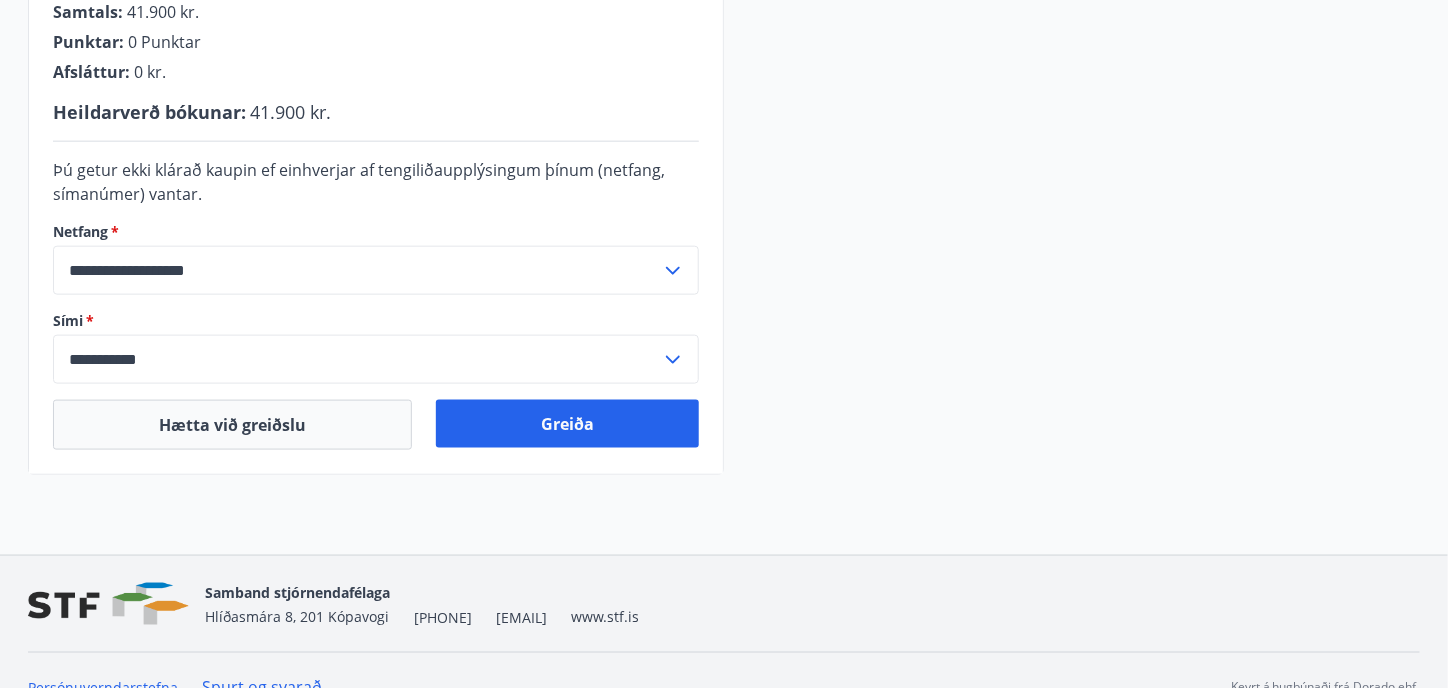 scroll, scrollTop: 631, scrollLeft: 0, axis: vertical 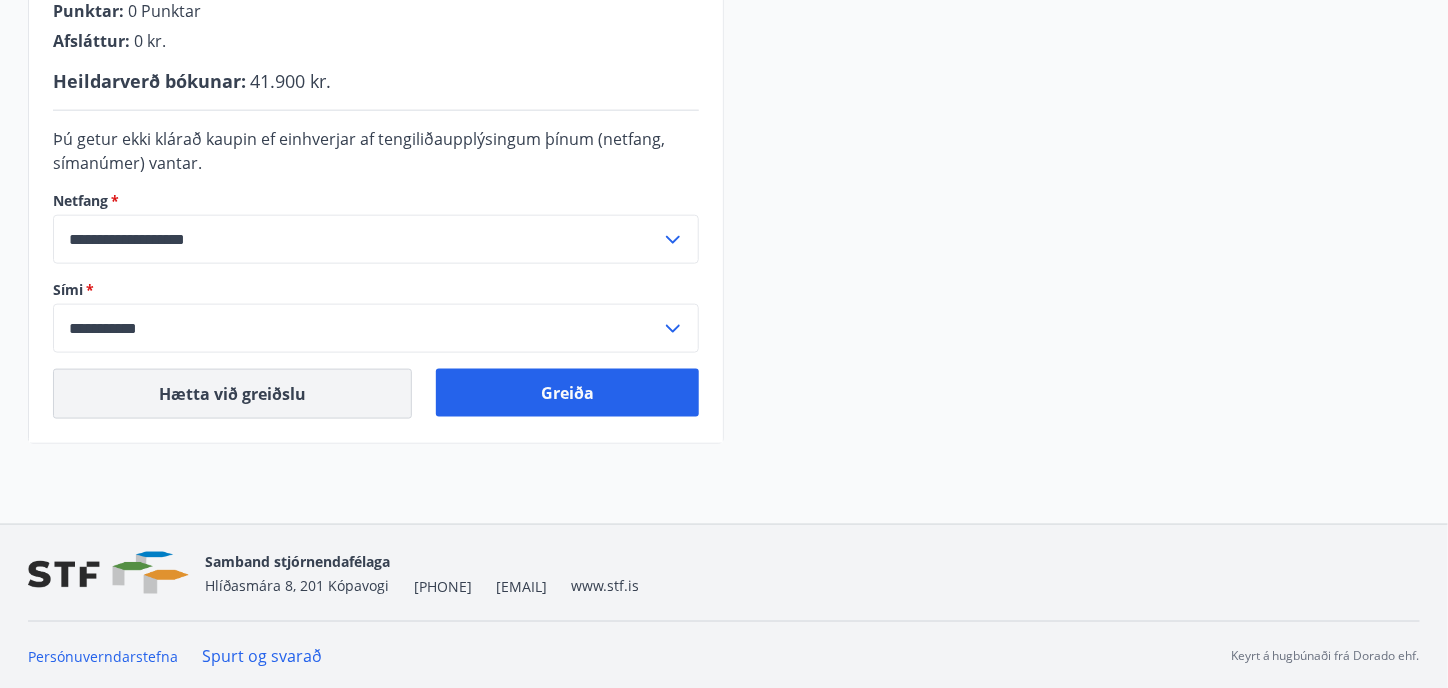 click on "Hætta við greiðslu" at bounding box center (232, 394) 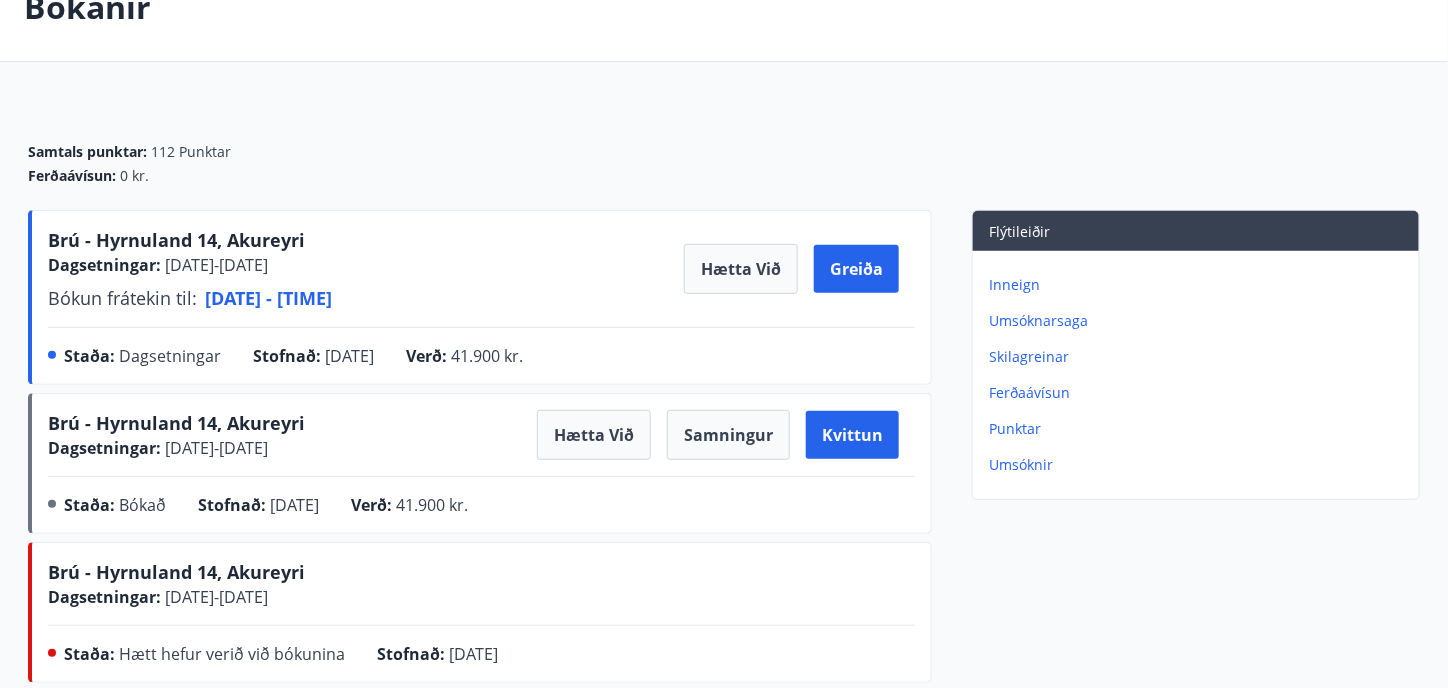 scroll, scrollTop: 100, scrollLeft: 0, axis: vertical 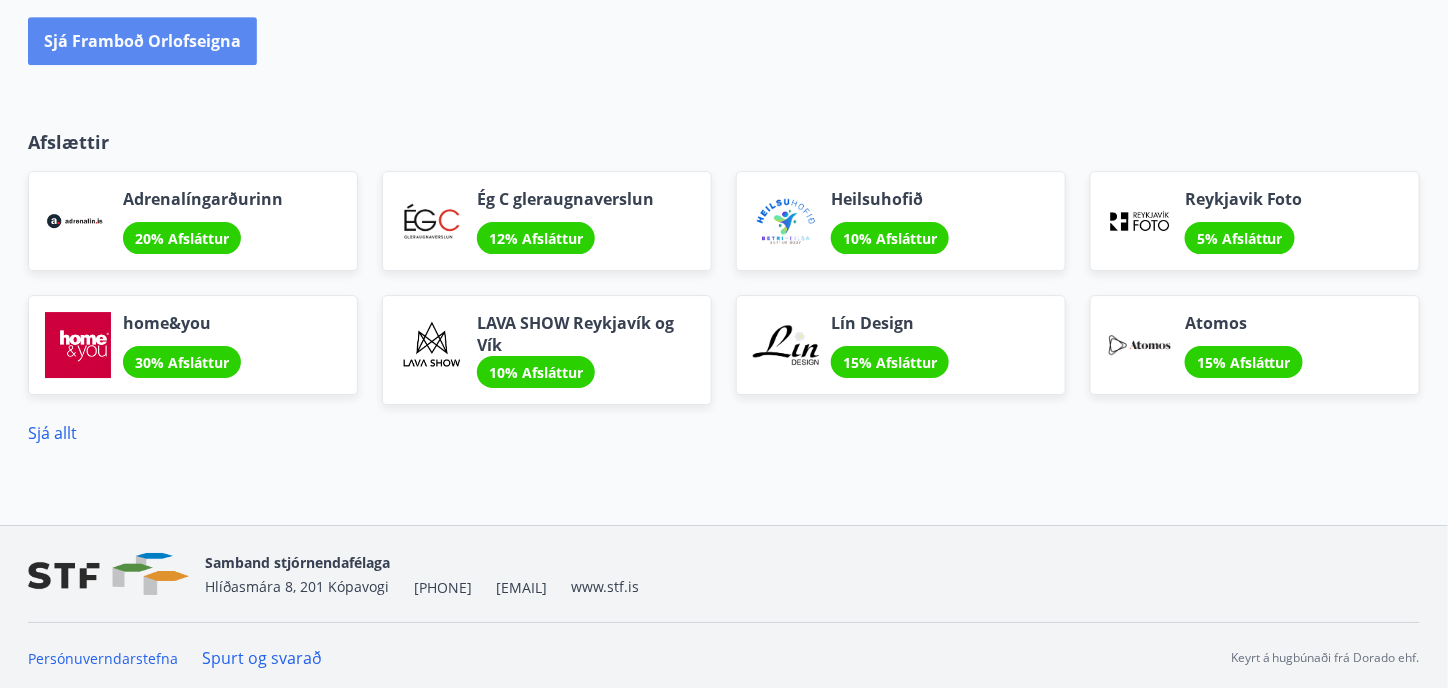click on "Sjá framboð orlofseigna" at bounding box center [142, 41] 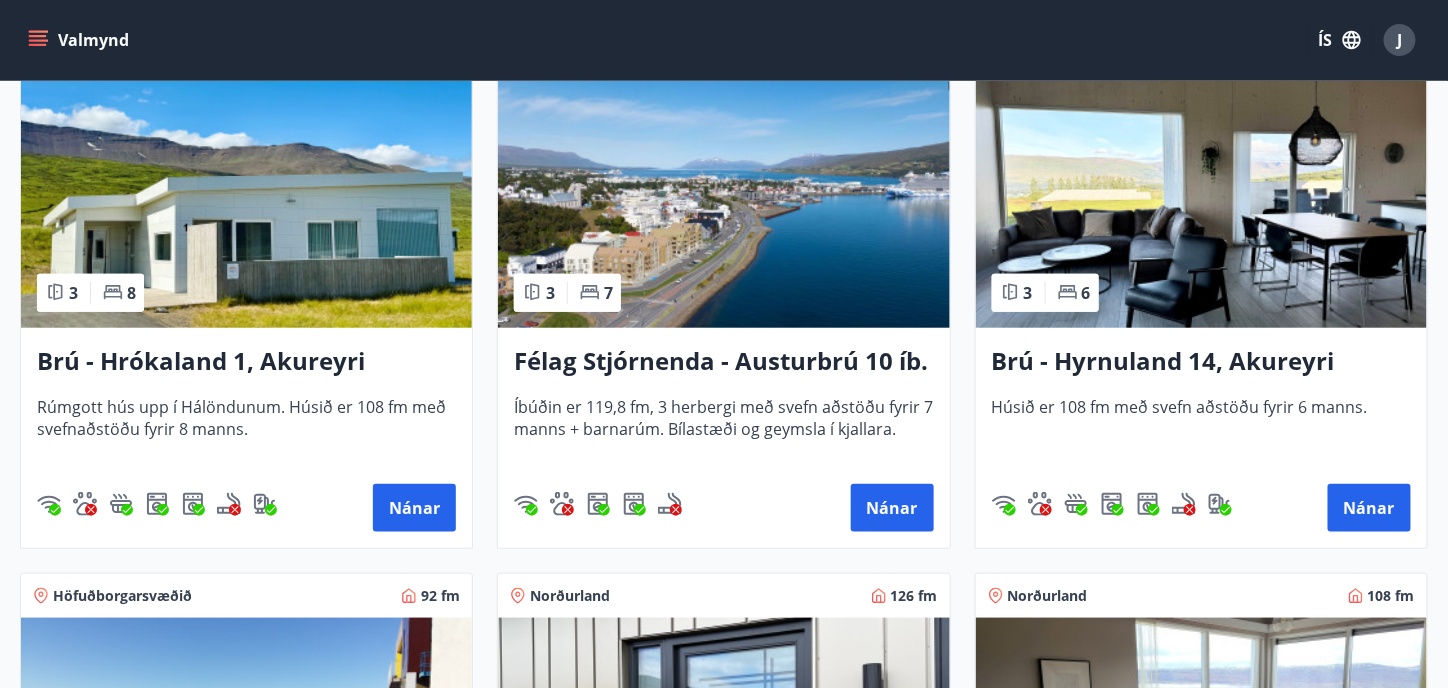scroll, scrollTop: 400, scrollLeft: 0, axis: vertical 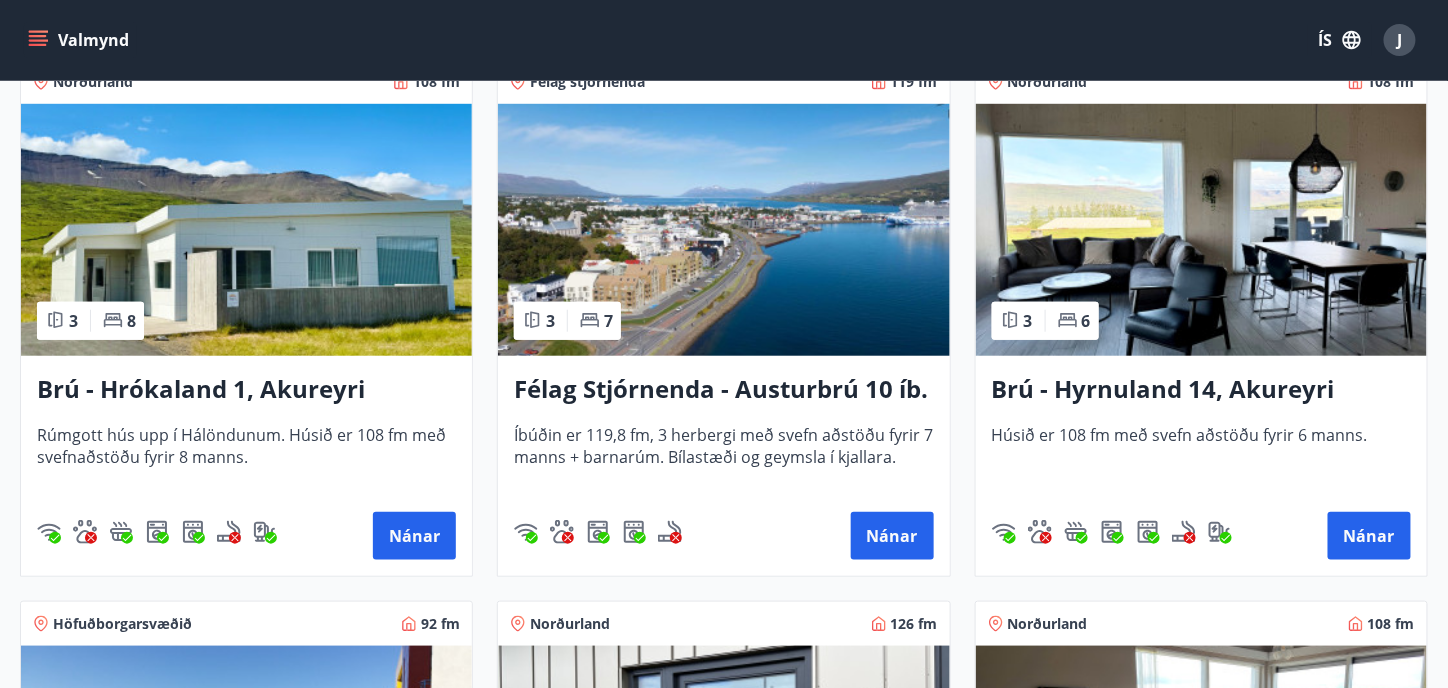 click at bounding box center [1201, 230] 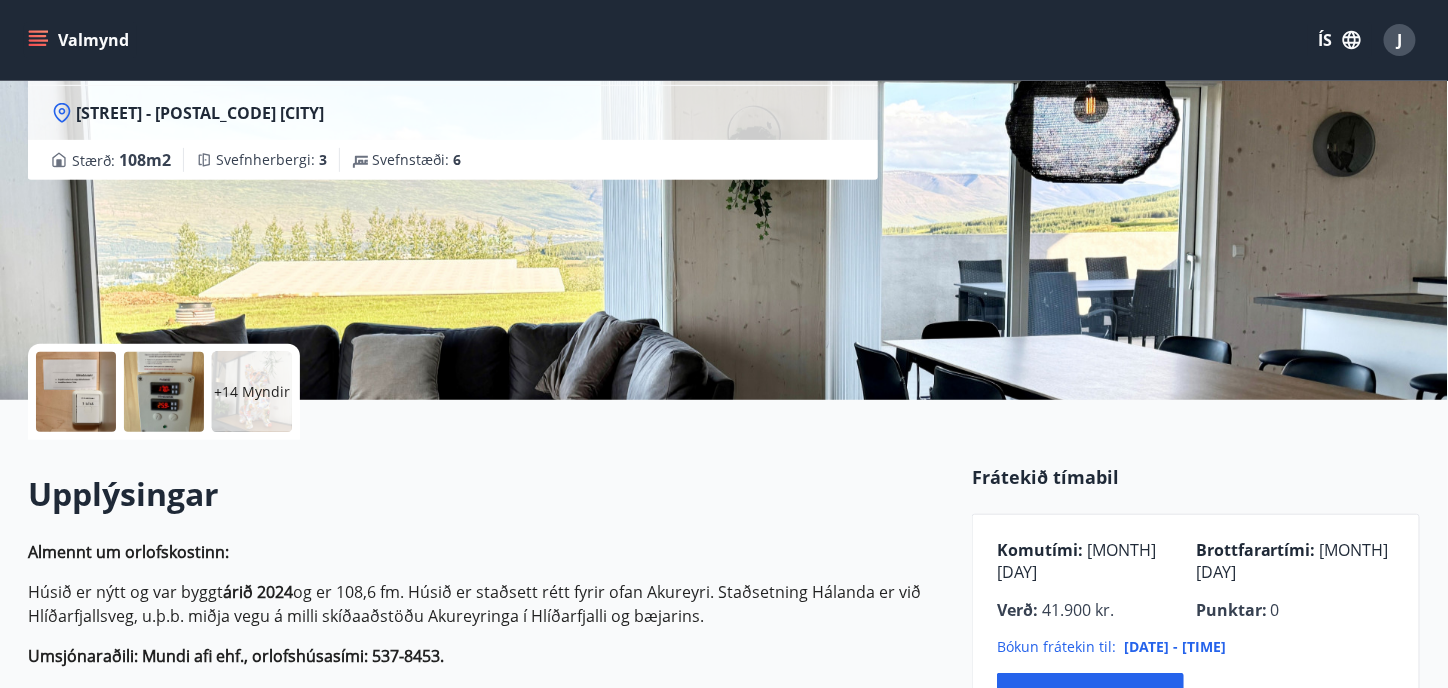 scroll, scrollTop: 0, scrollLeft: 0, axis: both 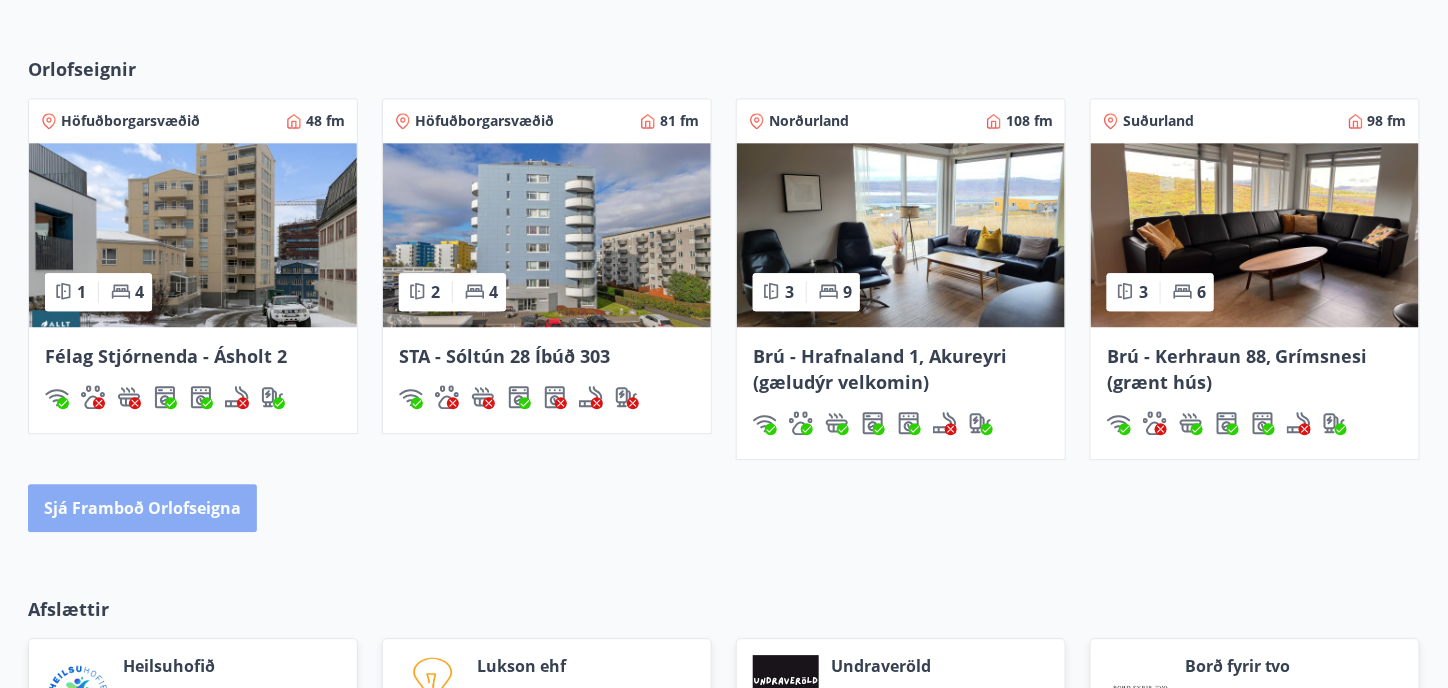 click on "Sjá framboð orlofseigna" at bounding box center [142, 508] 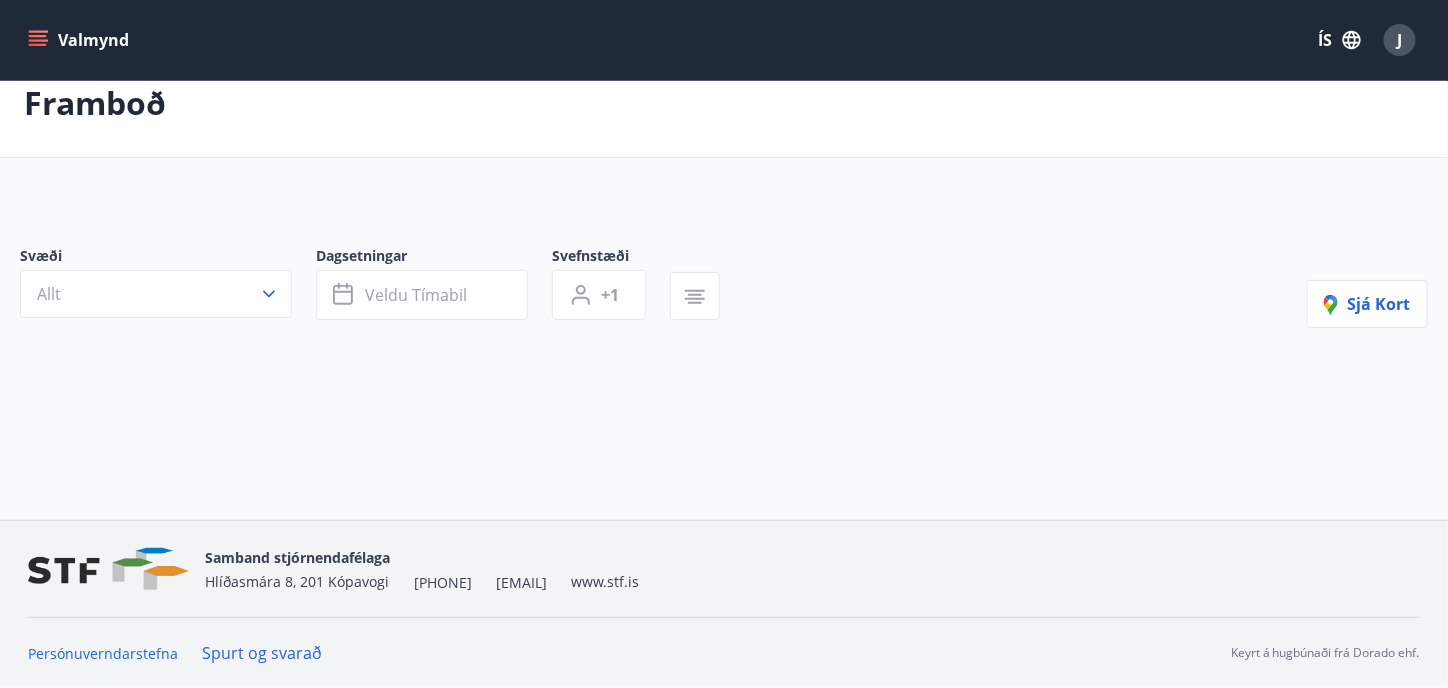 scroll, scrollTop: 0, scrollLeft: 0, axis: both 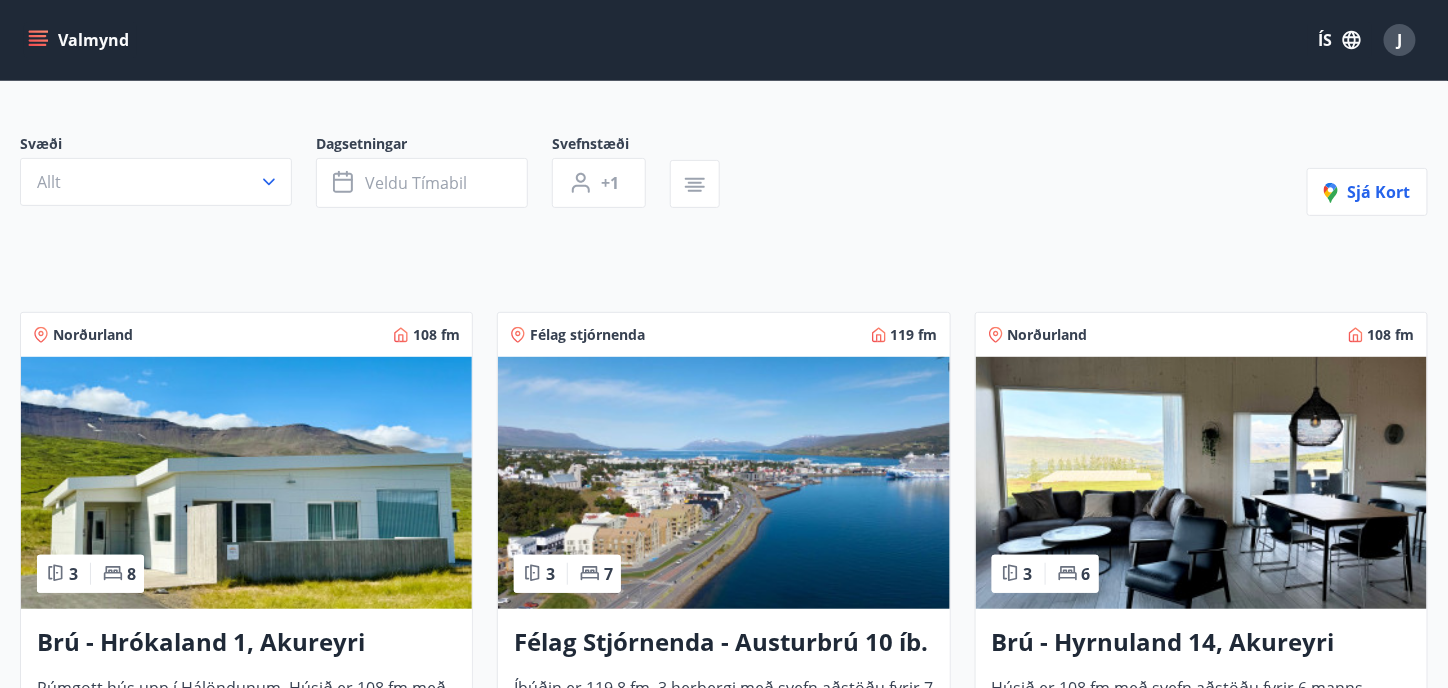 click on "Valmynd" at bounding box center [80, 40] 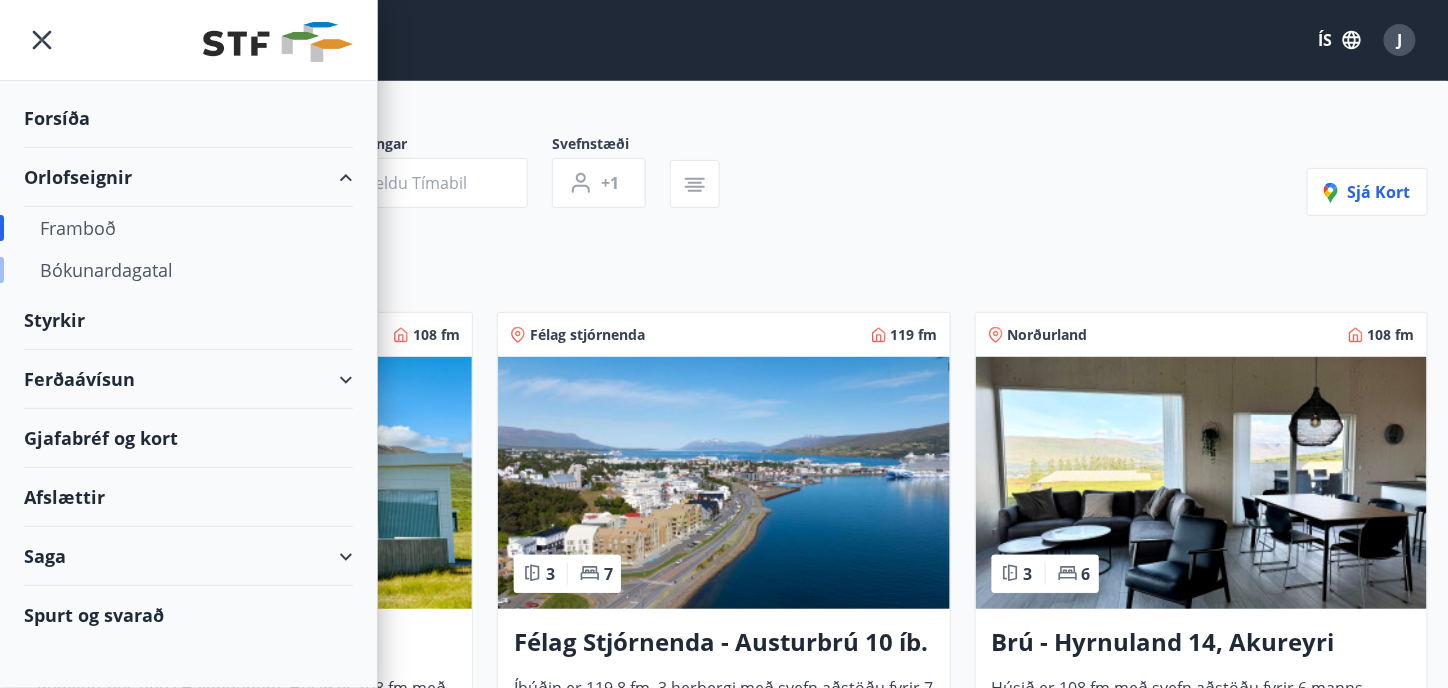 click on "Bókunardagatal" at bounding box center [188, 270] 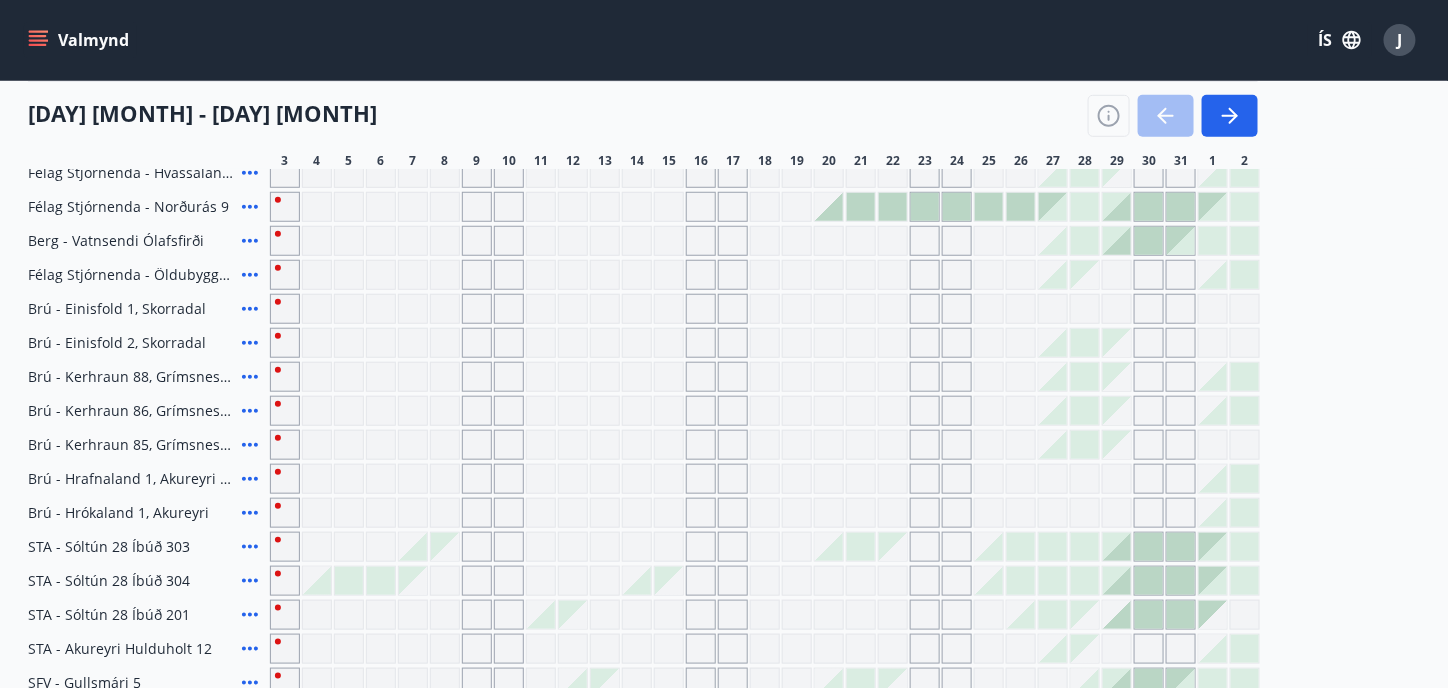 scroll, scrollTop: 416, scrollLeft: 0, axis: vertical 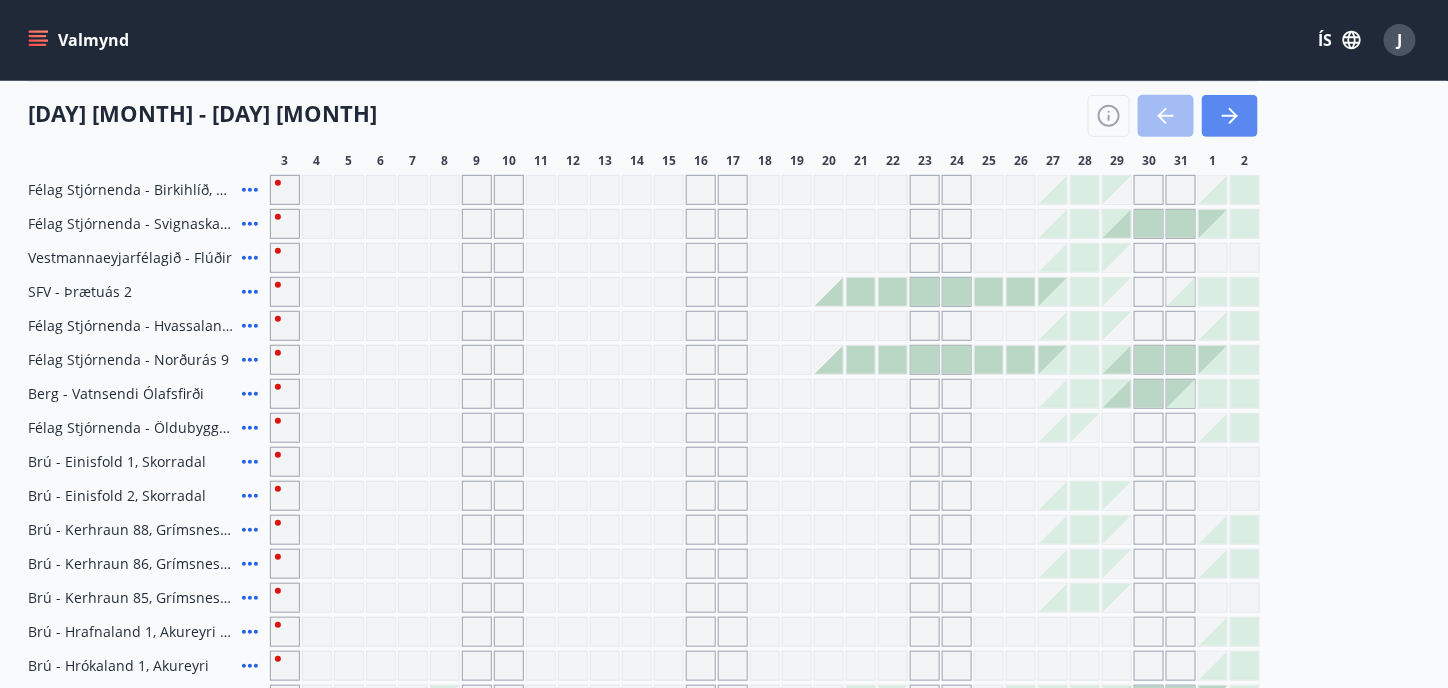 click 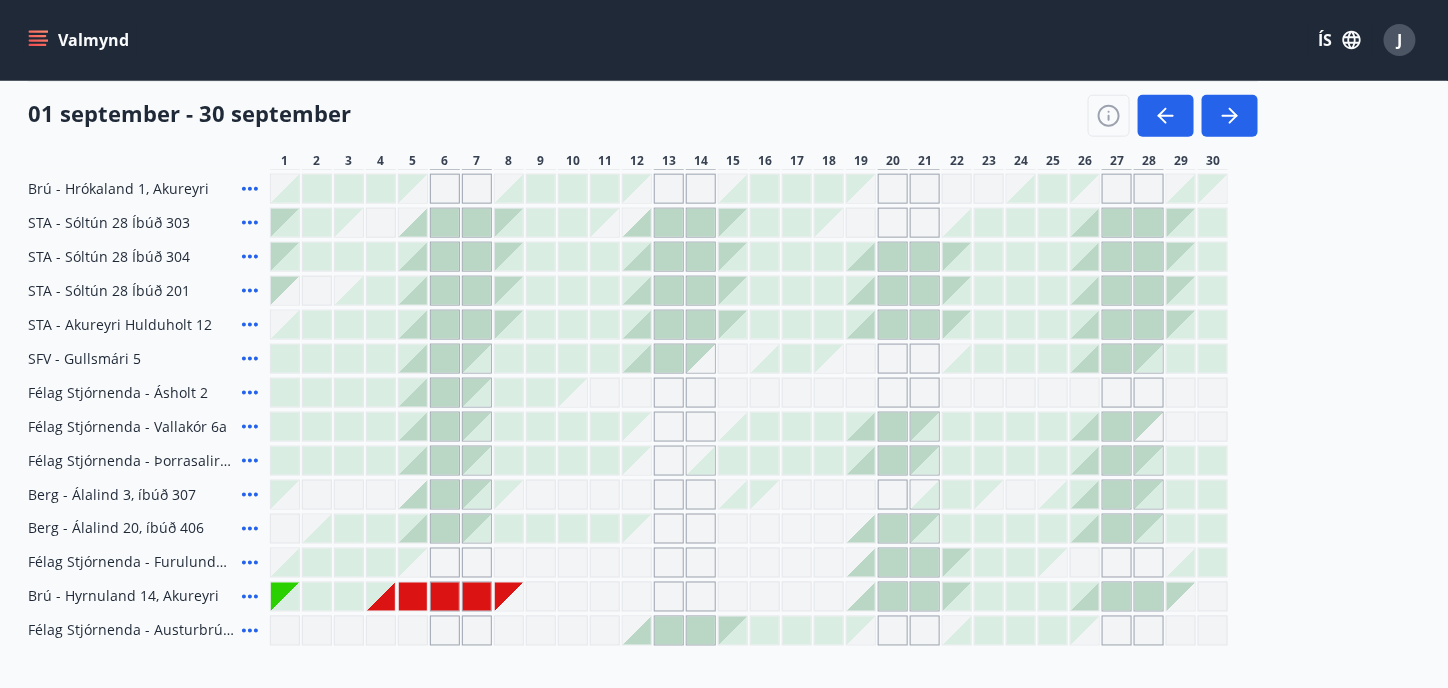 scroll, scrollTop: 764, scrollLeft: 0, axis: vertical 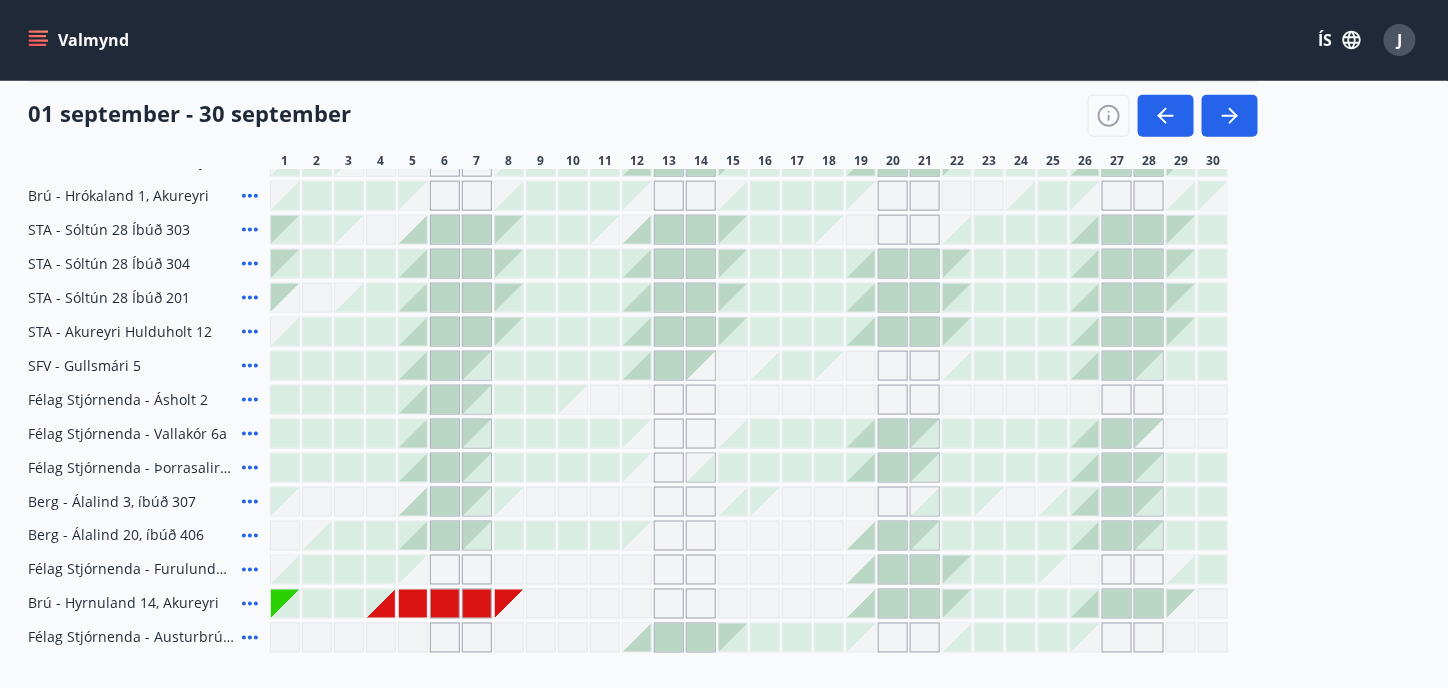 drag, startPoint x: 470, startPoint y: 597, endPoint x: 1321, endPoint y: 302, distance: 900.68085 